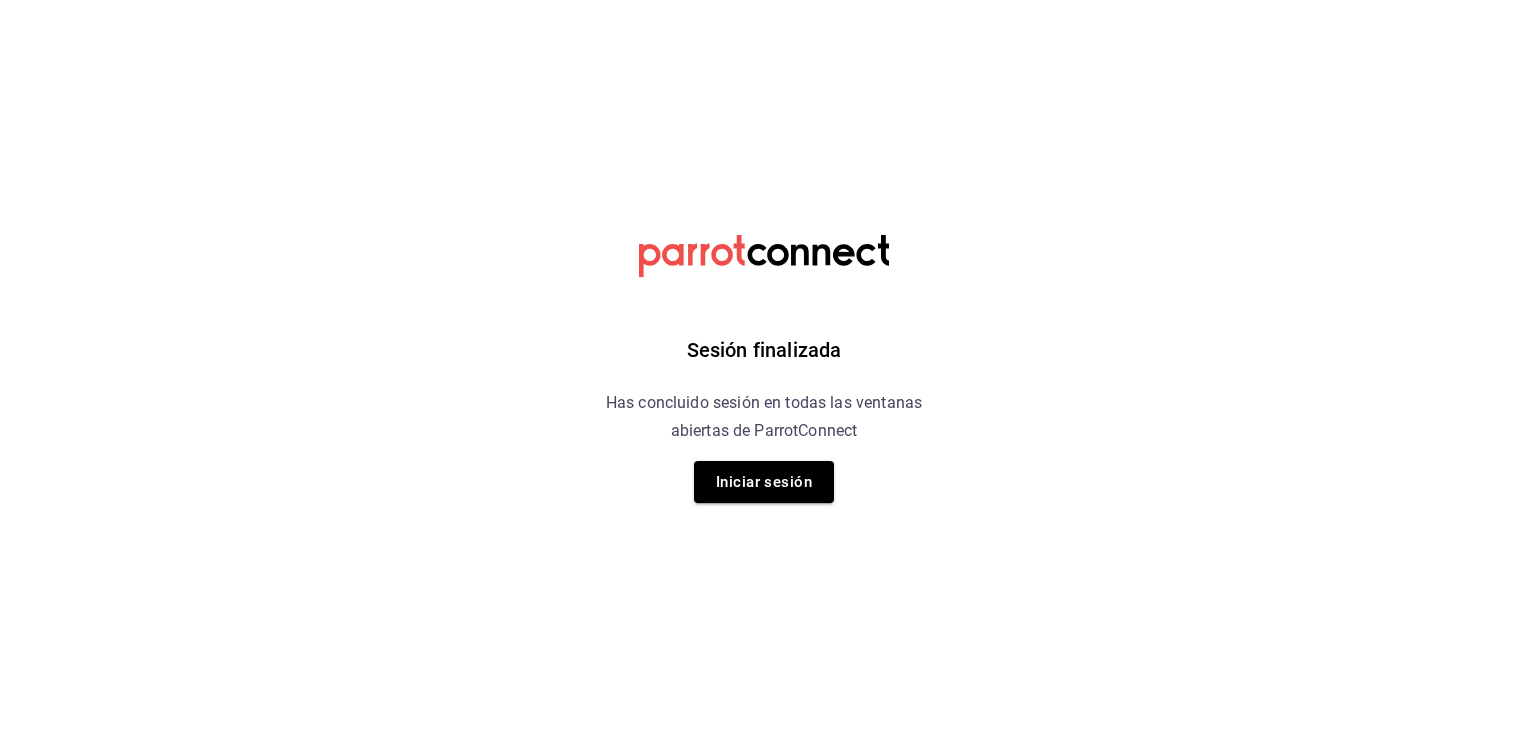 scroll, scrollTop: 0, scrollLeft: 0, axis: both 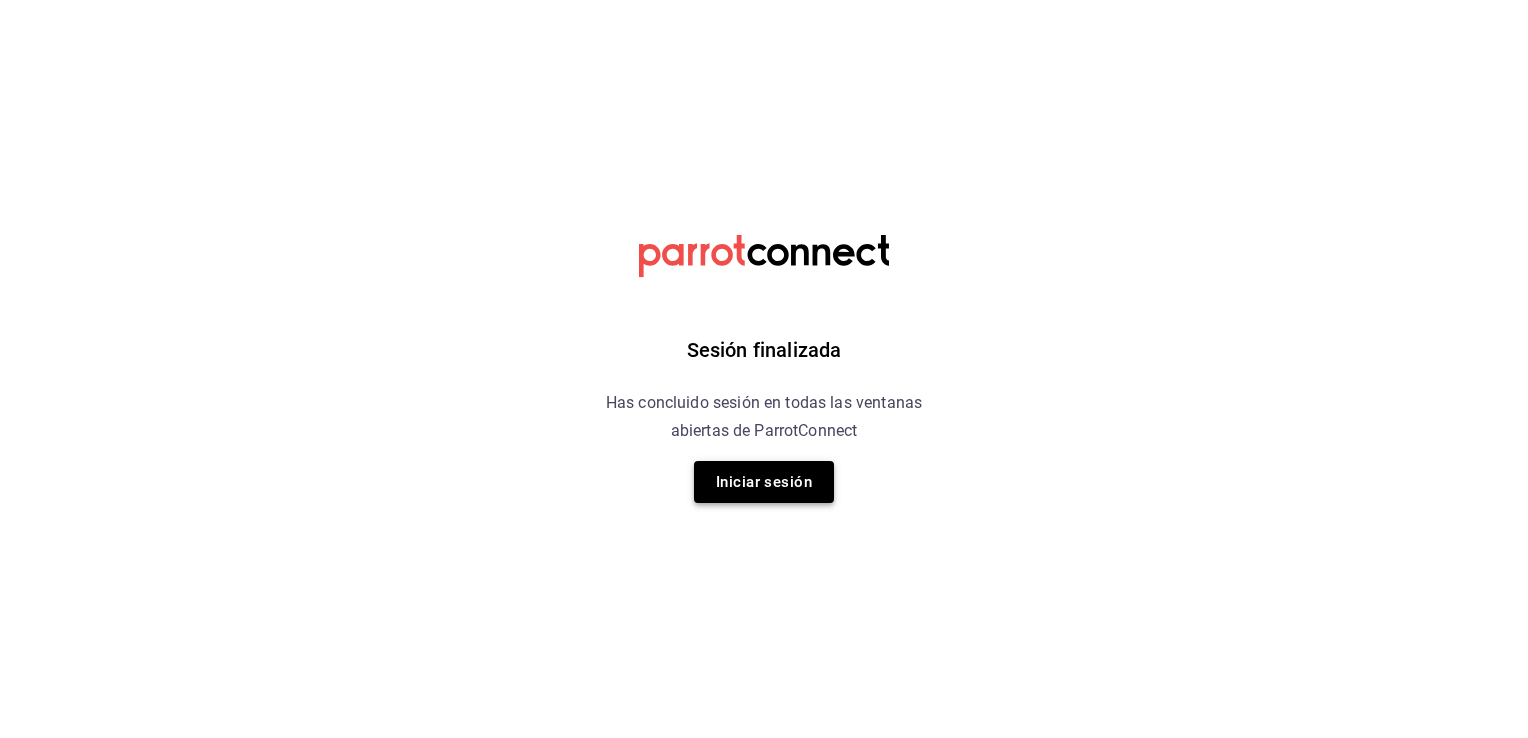 click on "Iniciar sesión" at bounding box center (764, 482) 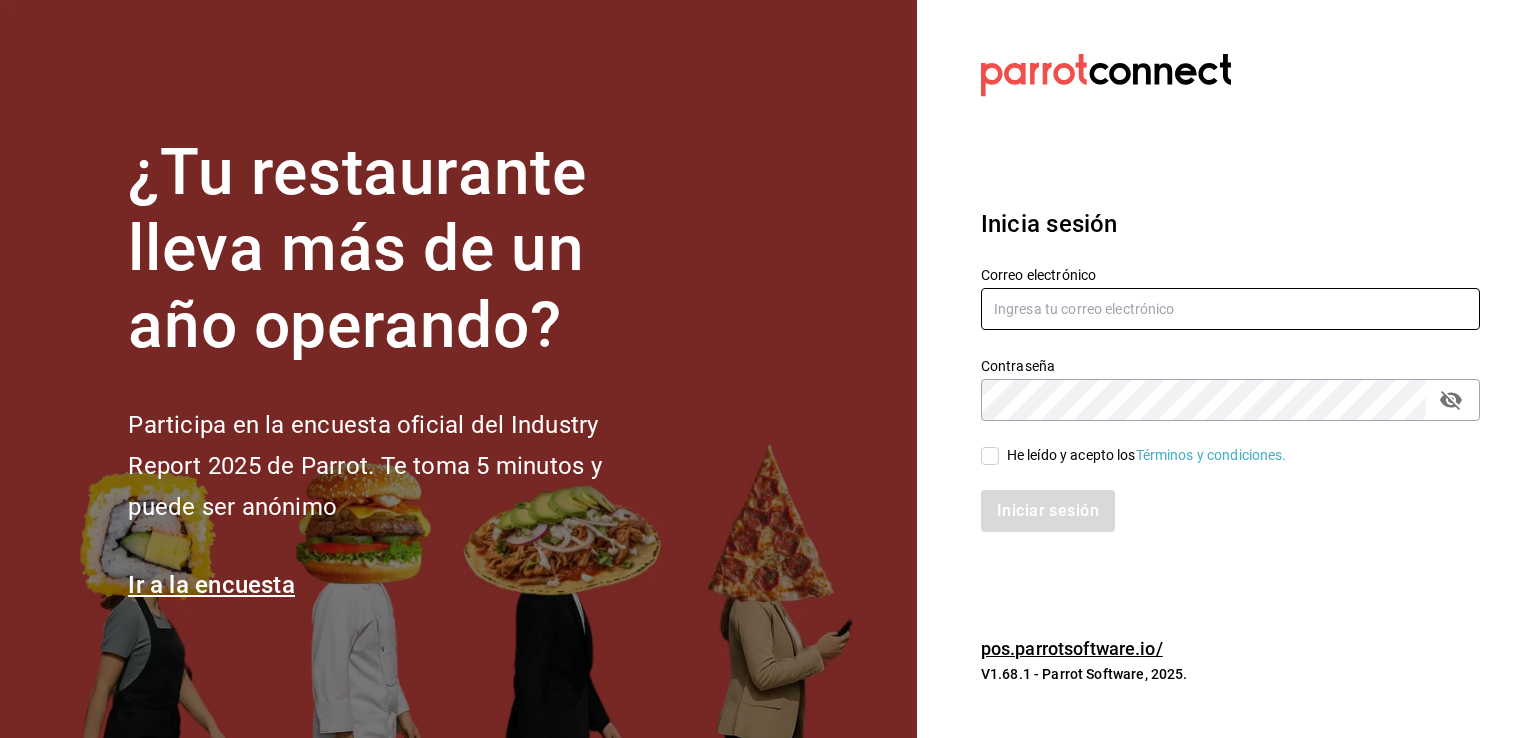 type on "sguadianao@gmail.com" 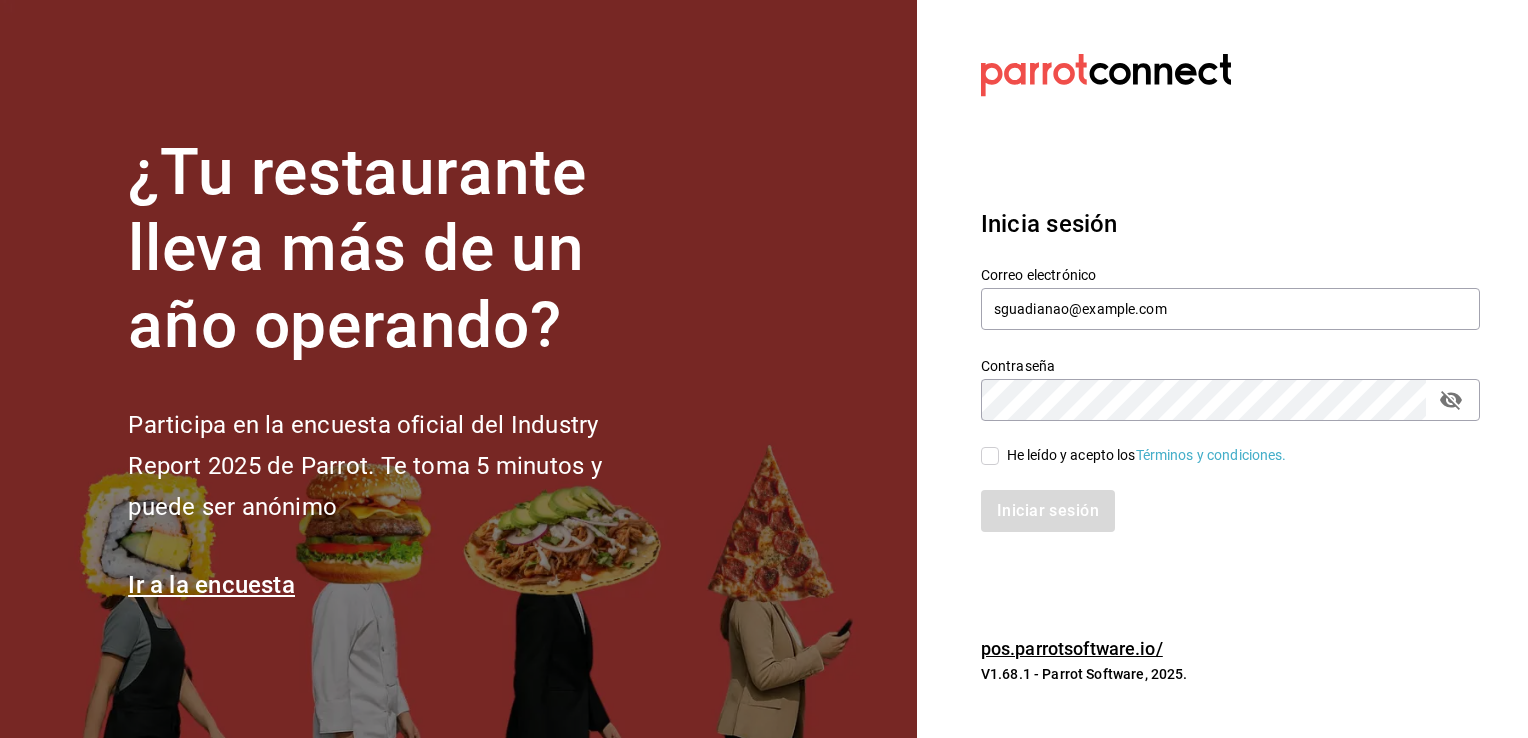 click on "He leído y acepto los  Términos y condiciones." at bounding box center [990, 456] 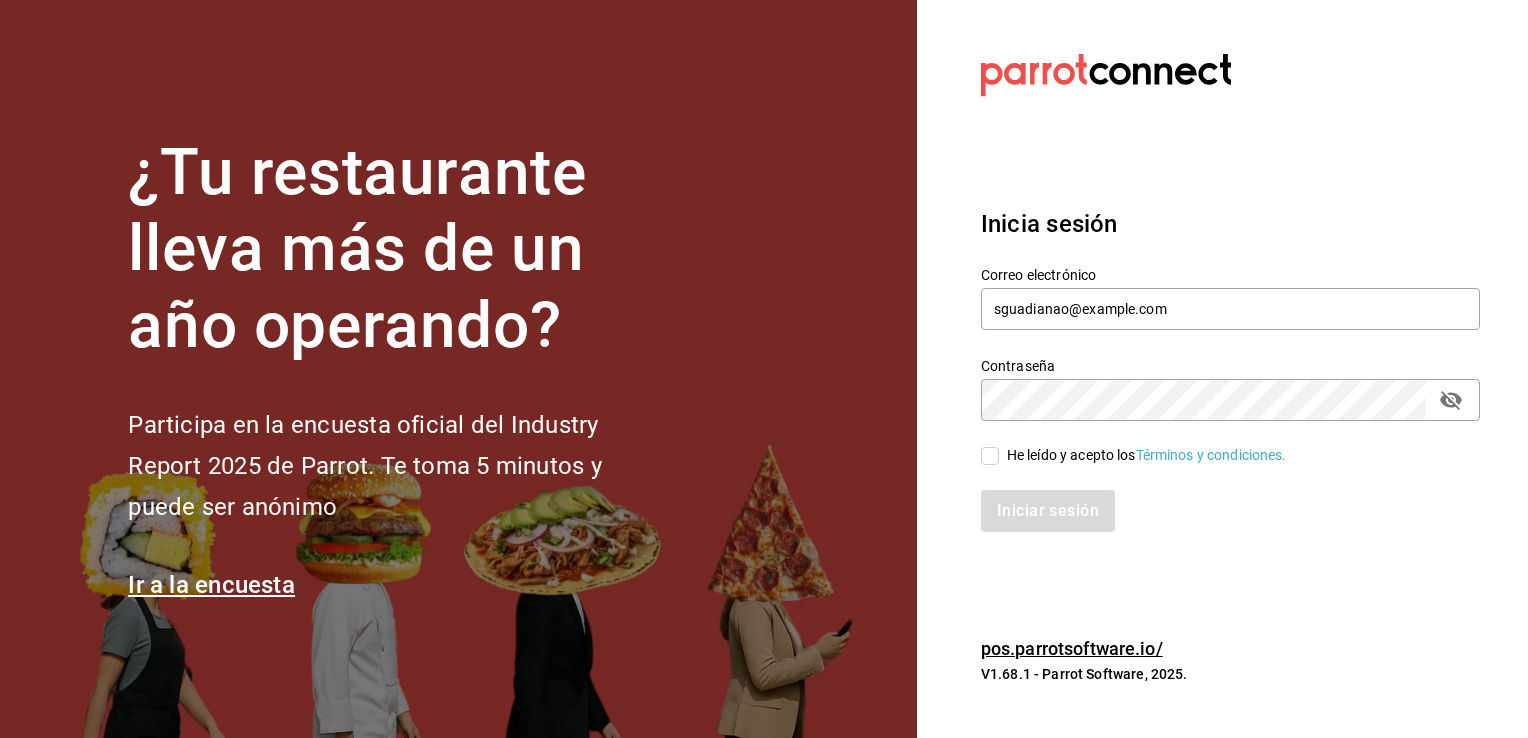 checkbox on "true" 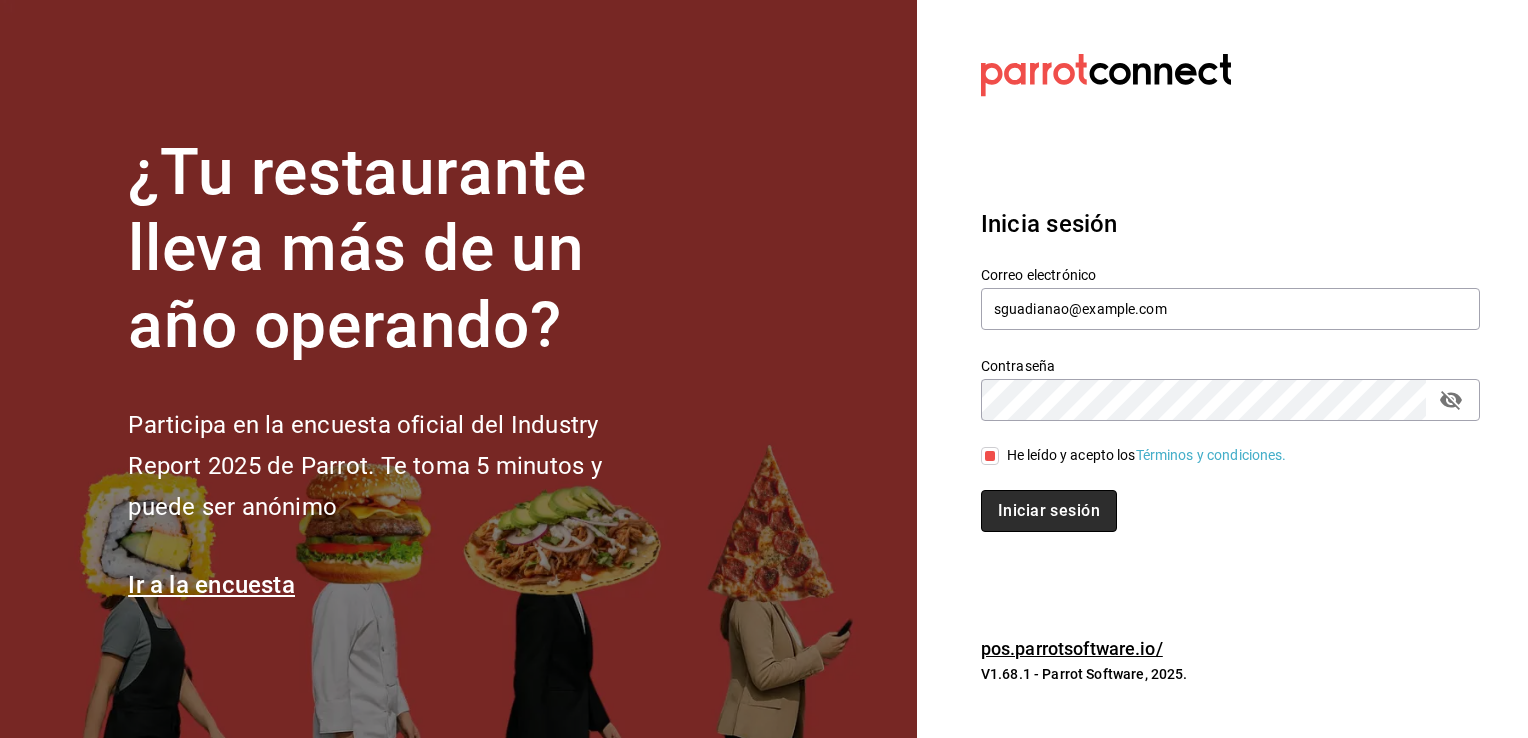 click on "Iniciar sesión" at bounding box center (1049, 511) 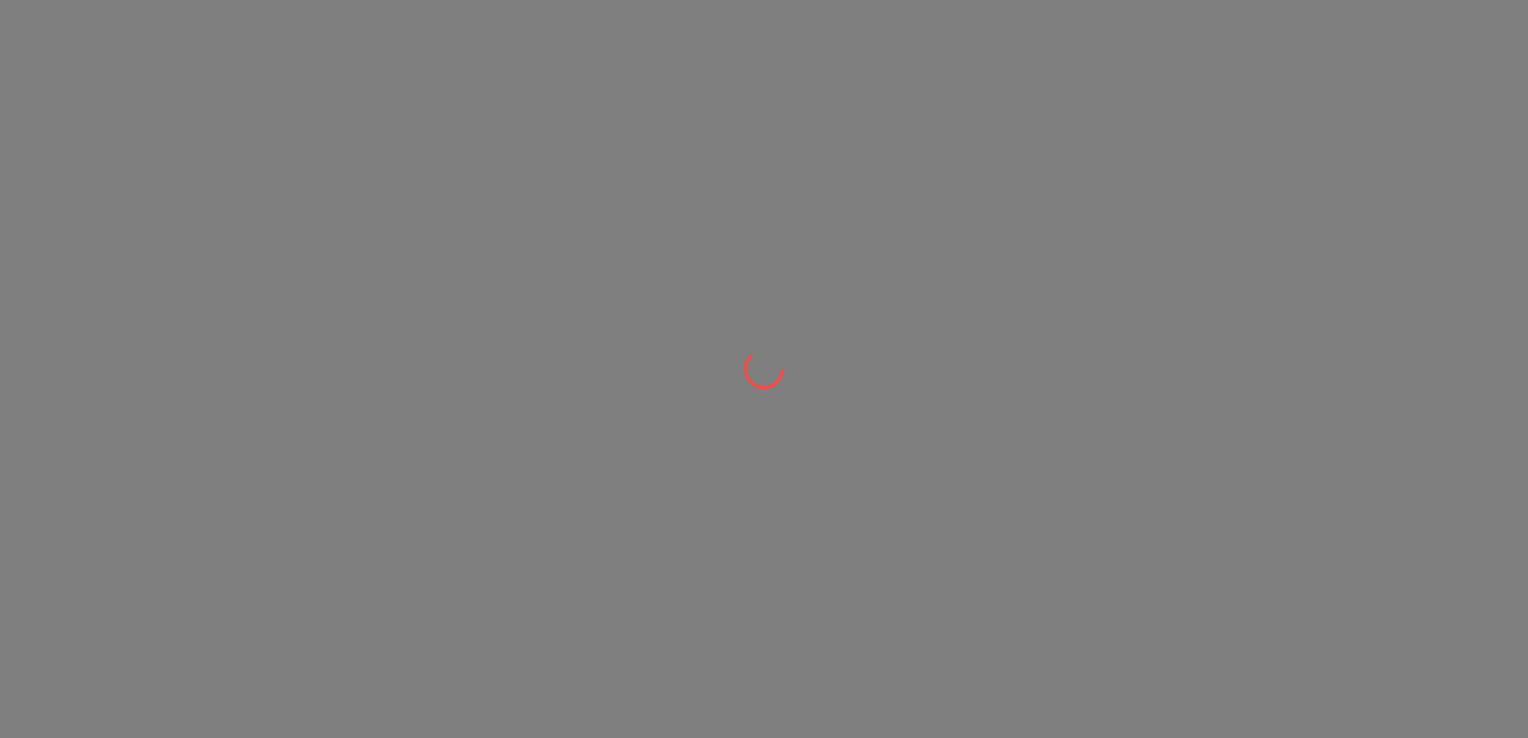 scroll, scrollTop: 0, scrollLeft: 0, axis: both 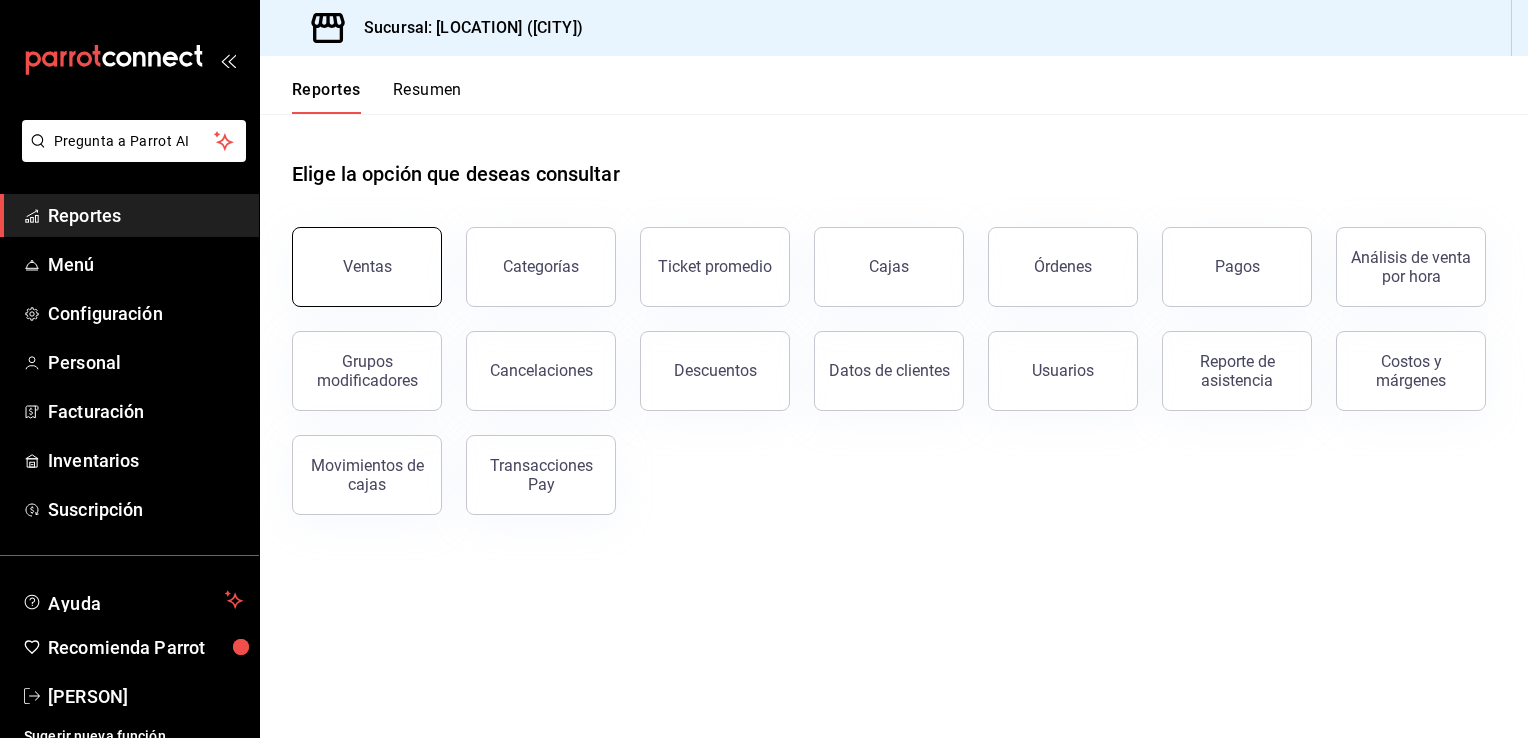 click on "Ventas" at bounding box center (367, 267) 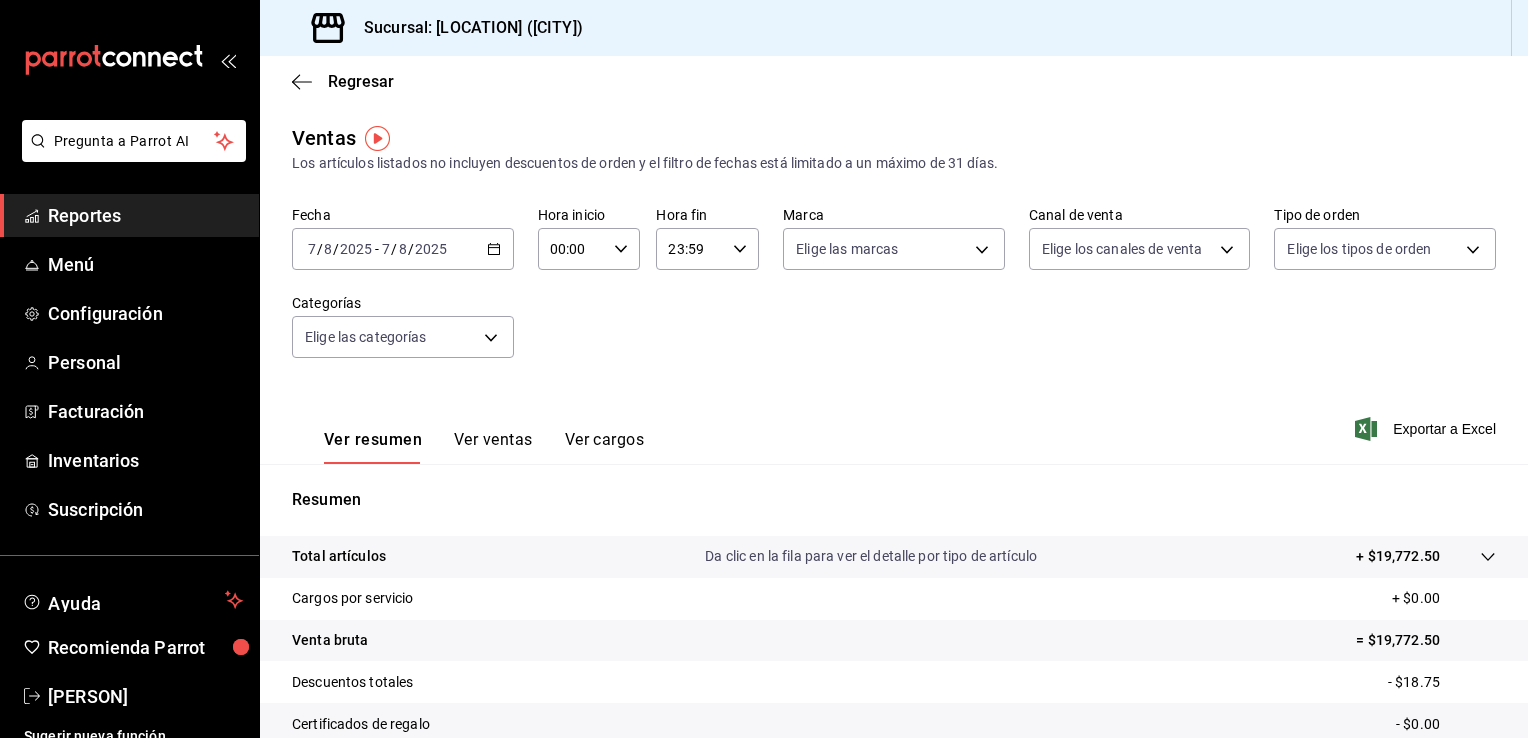click 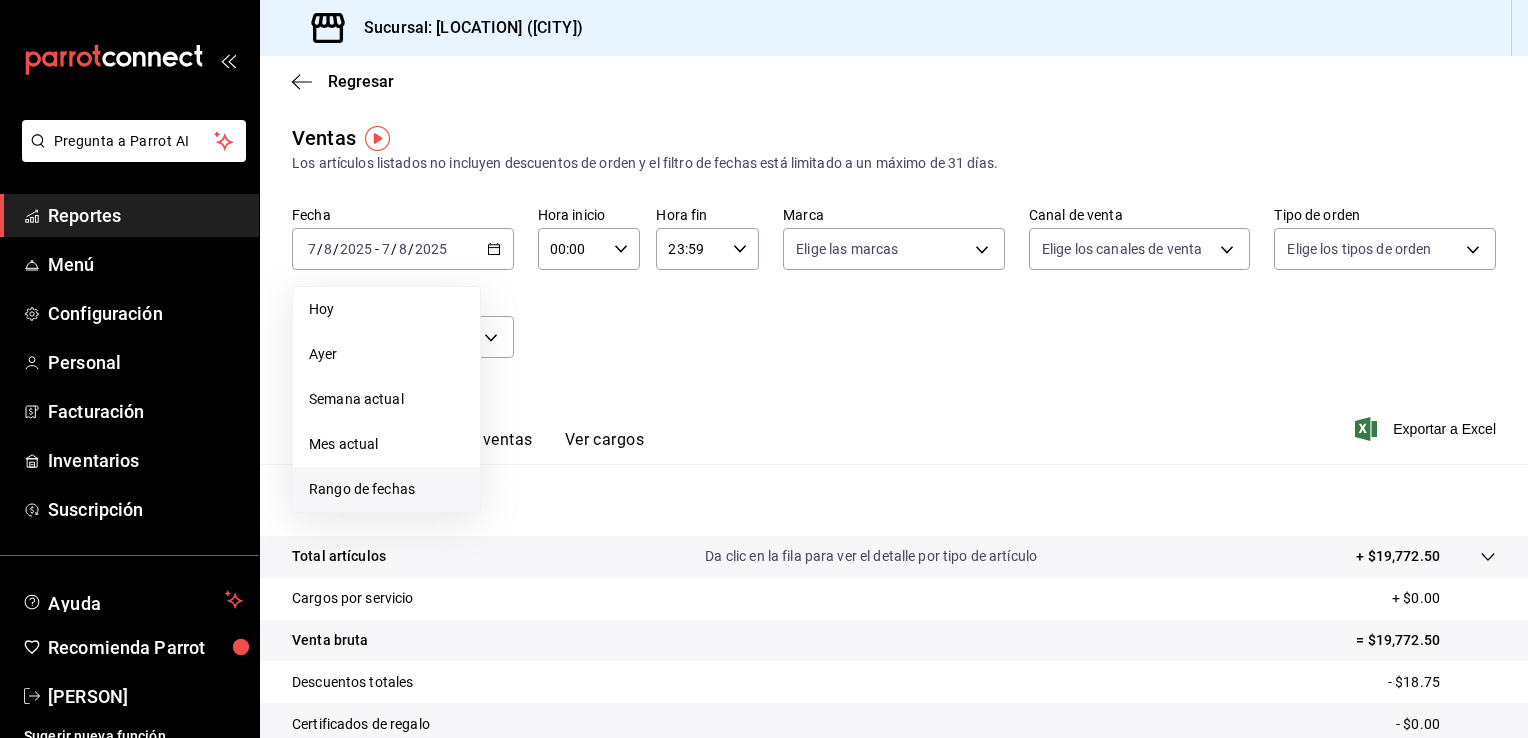 click on "Rango de fechas" at bounding box center [386, 489] 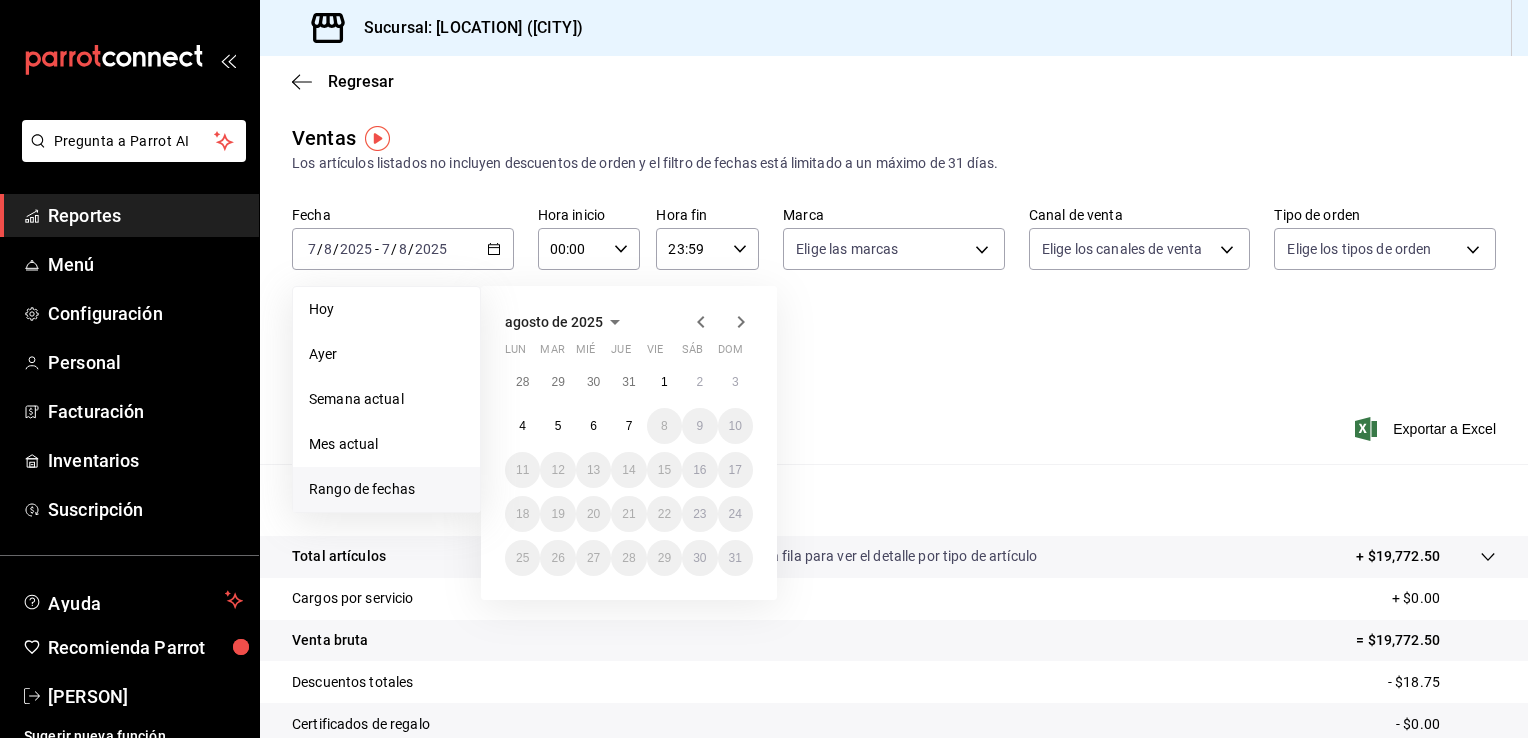 click 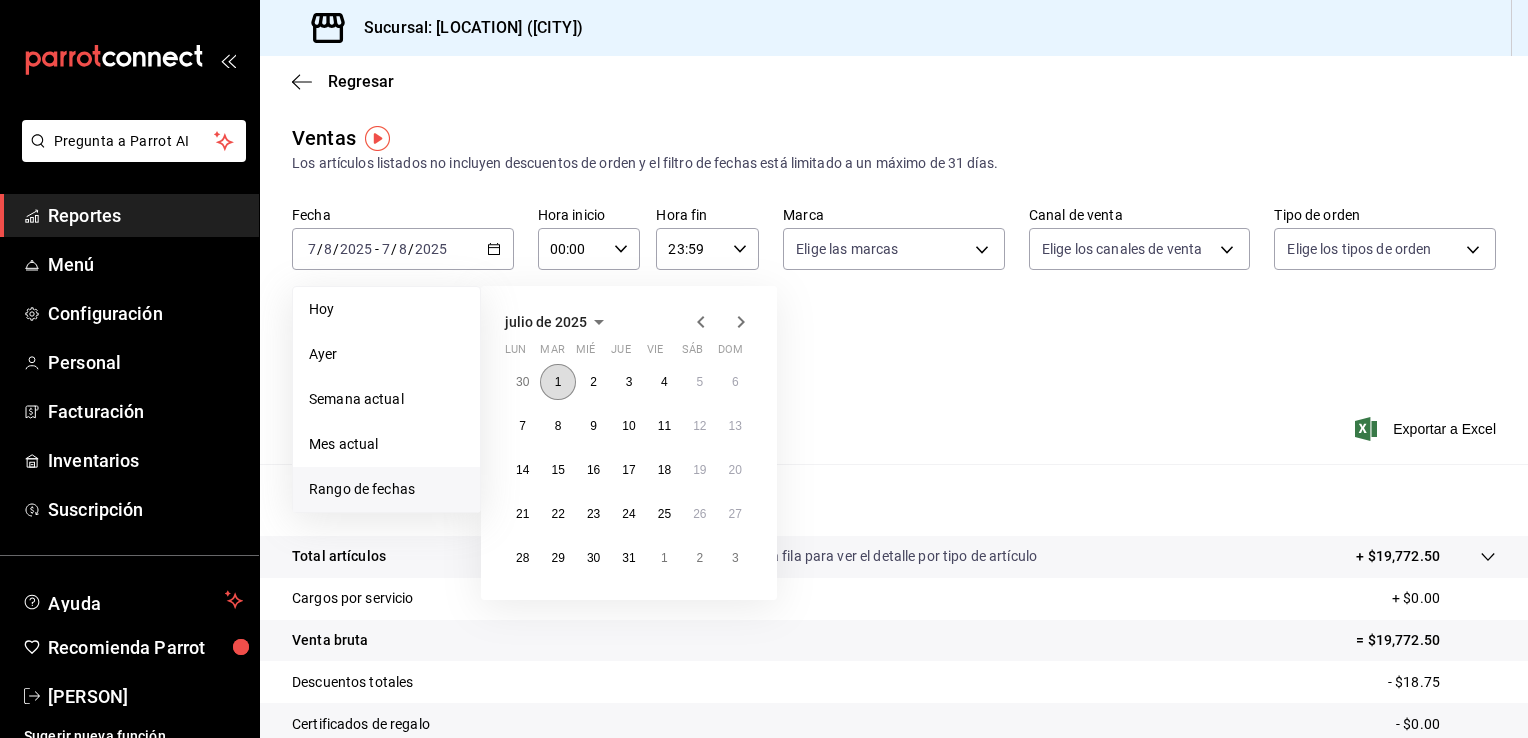 click on "1" at bounding box center (558, 382) 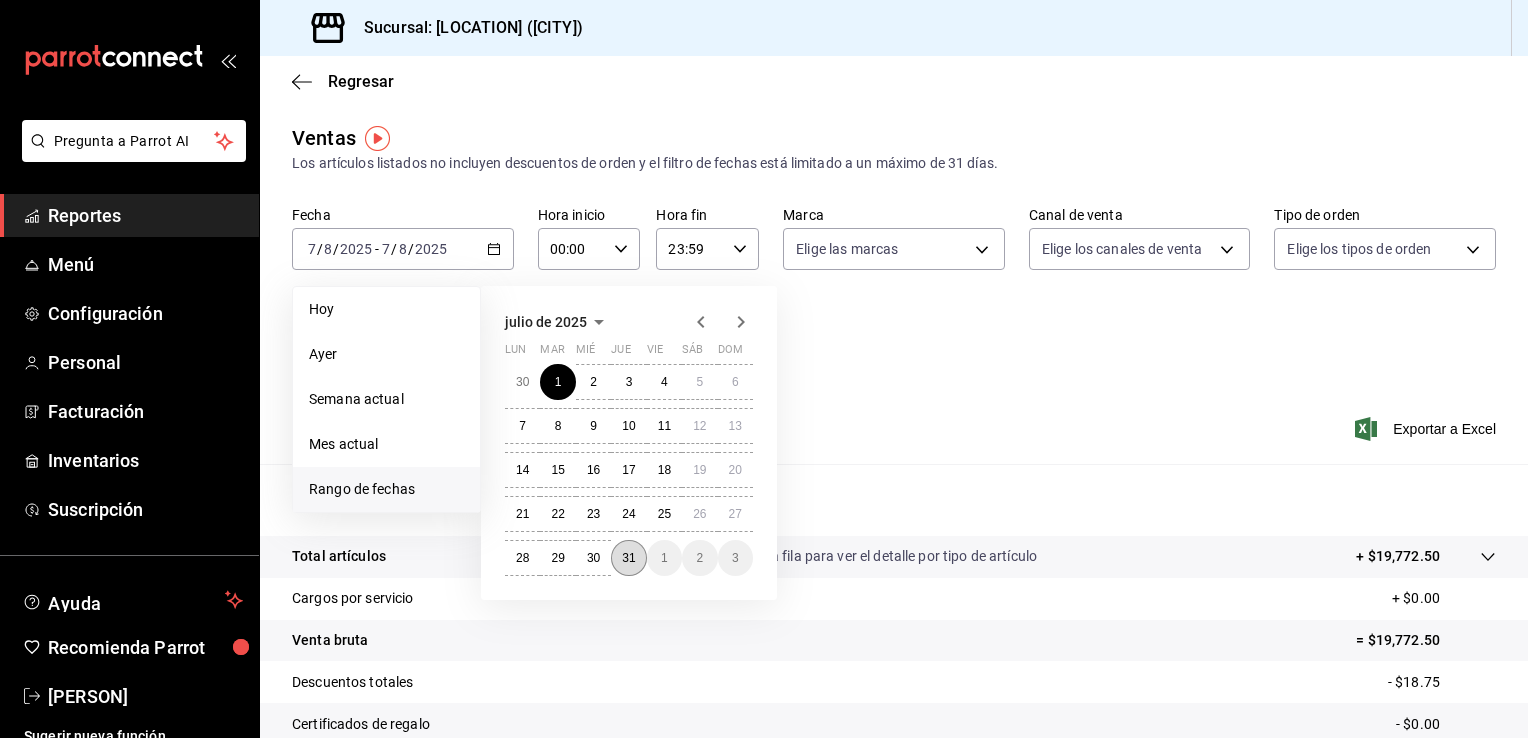 click on "31" at bounding box center (628, 558) 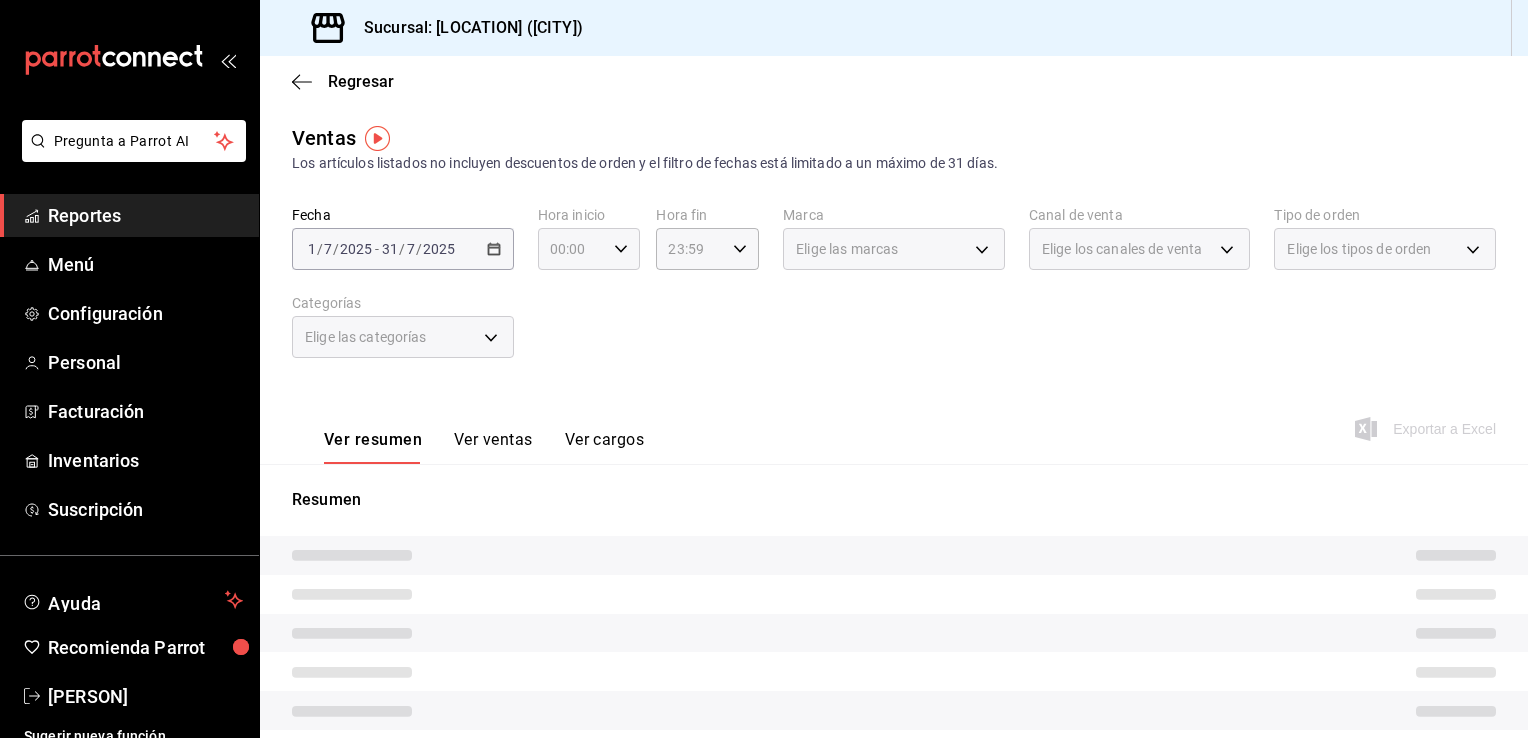 click 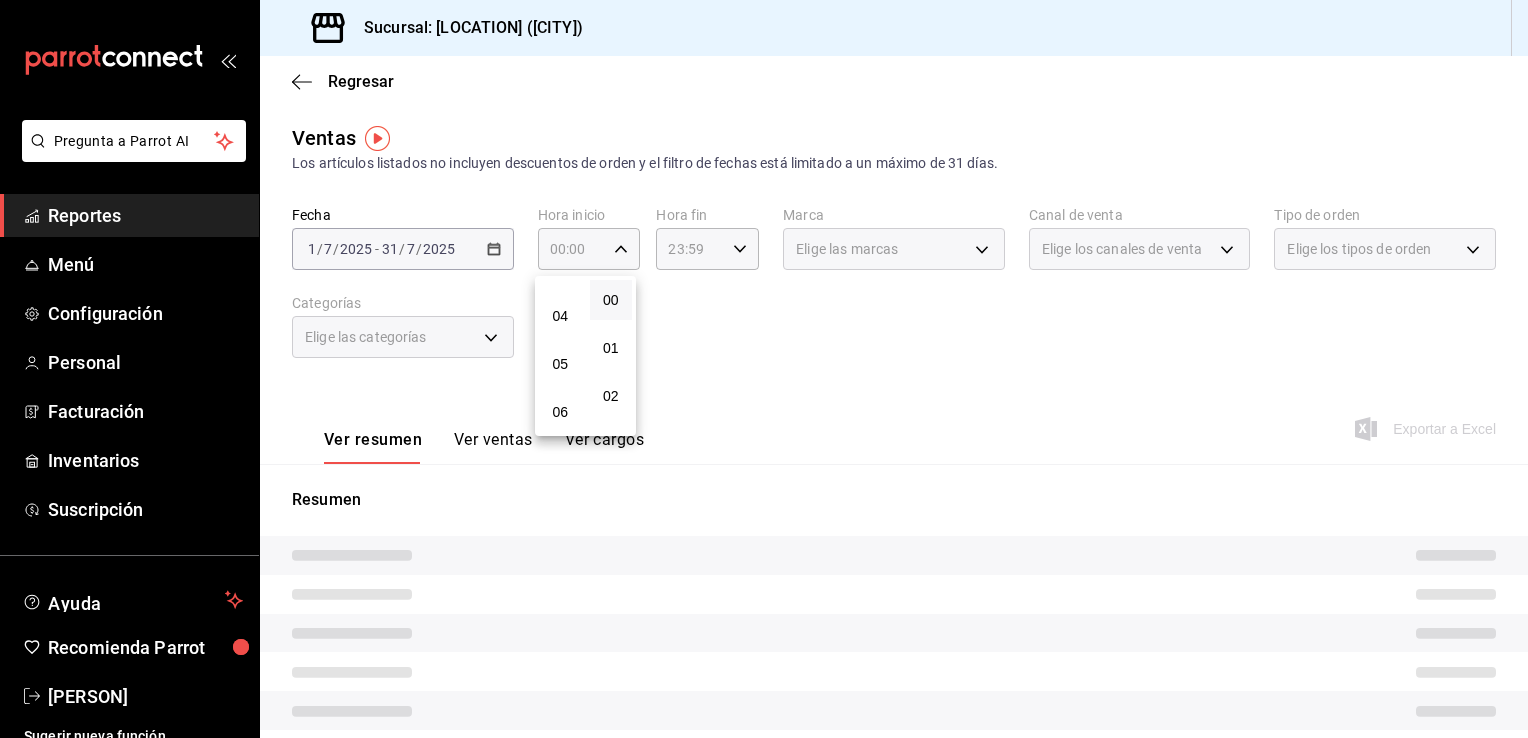 scroll, scrollTop: 176, scrollLeft: 0, axis: vertical 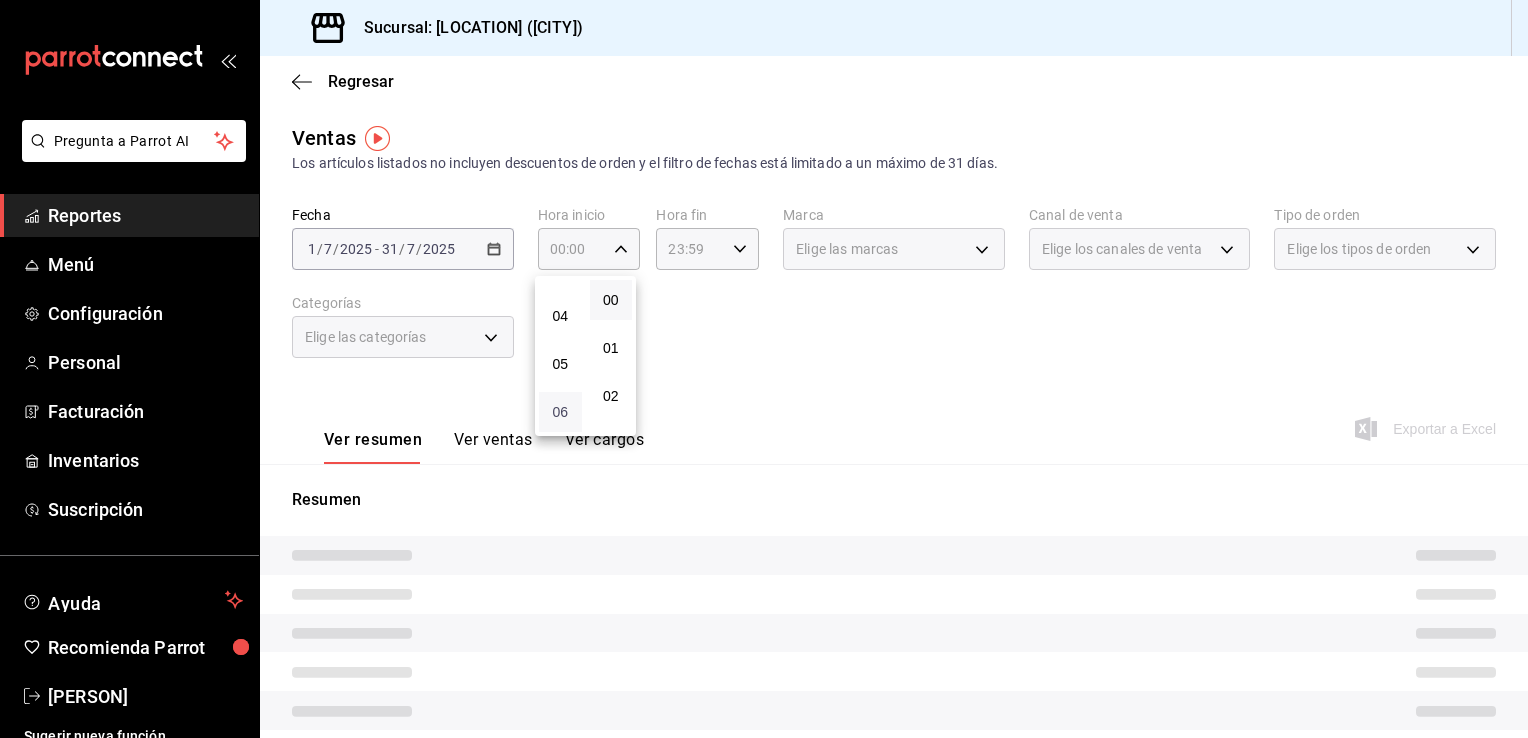 click on "06" at bounding box center [560, 412] 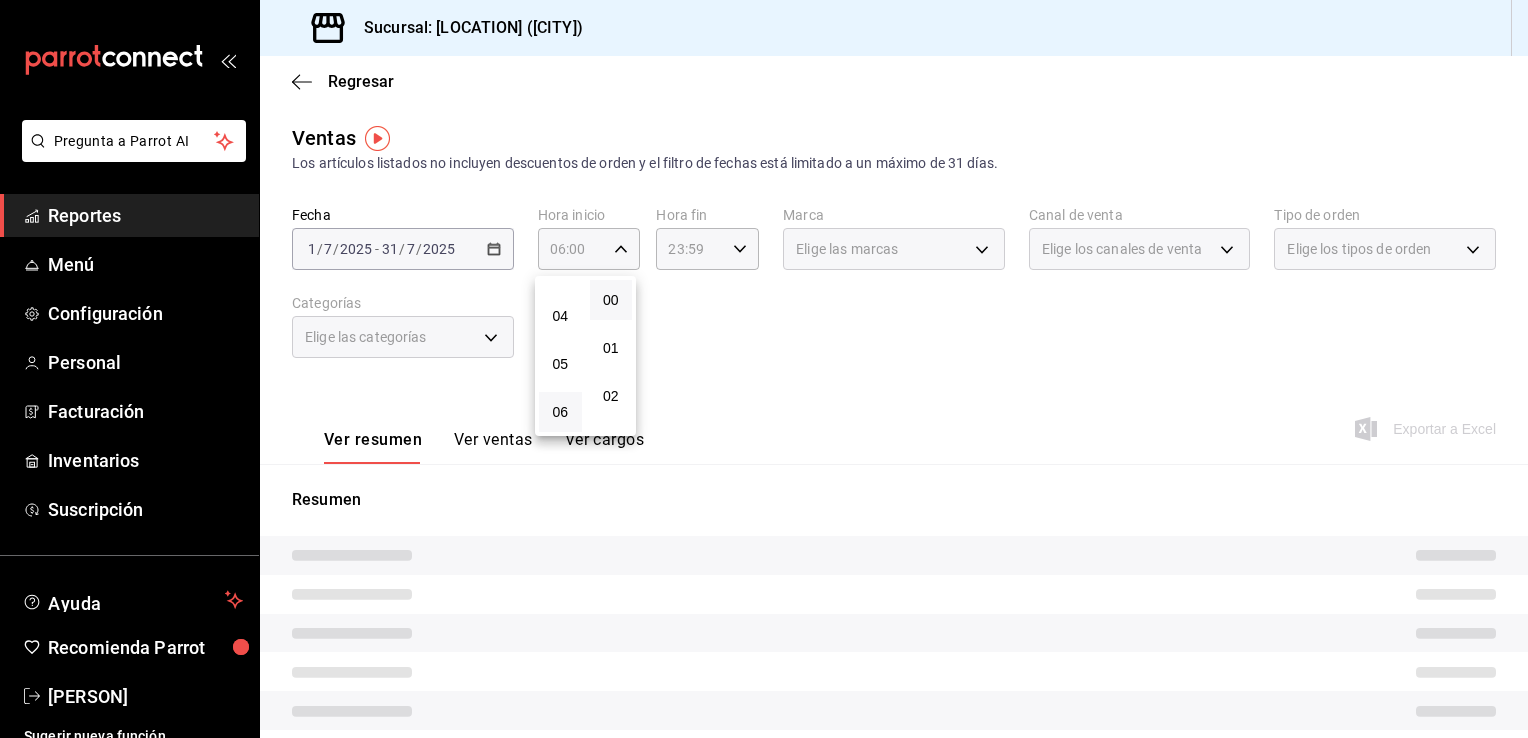 click at bounding box center (764, 369) 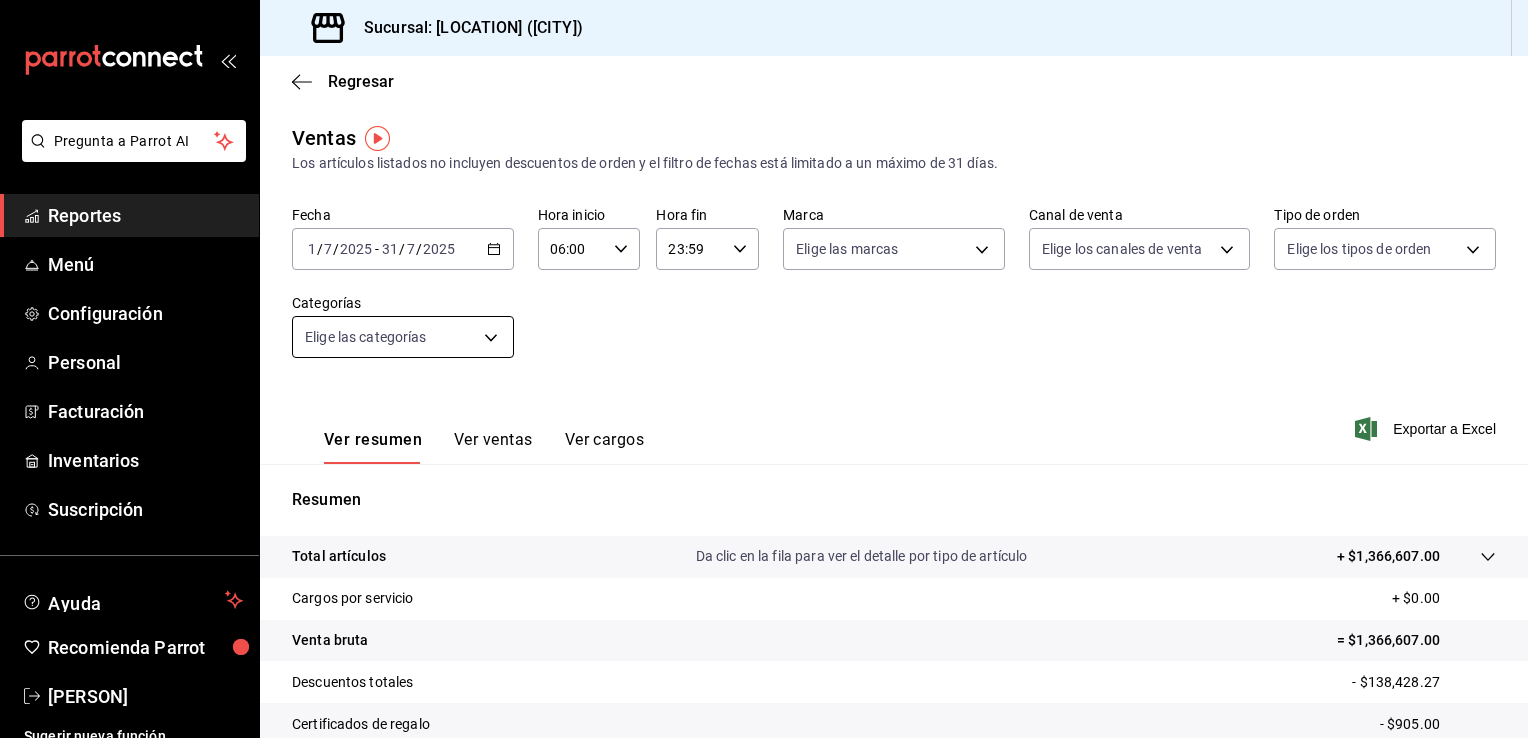 click on "Pregunta a Parrot AI Reportes   Menú   Configuración   Personal   Facturación   Inventarios   Suscripción   Ayuda Recomienda Parrot   [PERSON]   Sugerir nueva función   Sucursal: [LOCATION] ([CITY]) Regresar Ventas Los artículos listados no incluyen descuentos de orden y el filtro de fechas está limitado a un máximo de 31 días. Fecha [DATE] [DATE] - [DATE] Hora inicio 06:00 Hora inicio Hora fin 23:59 Hora fin Marca Elige las marcas Canal de venta Elige los canales de venta Tipo de orden Elige los tipos de orden Categorías Elige las categorías Ver resumen Ver ventas Ver cargos Exportar a Excel Resumen Total artículos Da clic en la fila para ver el detalle por tipo de artículo + [CURRENCY] Cargos por servicio + [CURRENCY] Venta bruta = [CURRENCY] Descuentos totales - [CURRENCY] Certificados de regalo - [CURRENCY] Venta total = [CURRENCY] Impuestos - [CURRENCY] Venta neta = [CURRENCY] Pregunta a Parrot AI Reportes   Menú   Configuración   Personal" at bounding box center [764, 369] 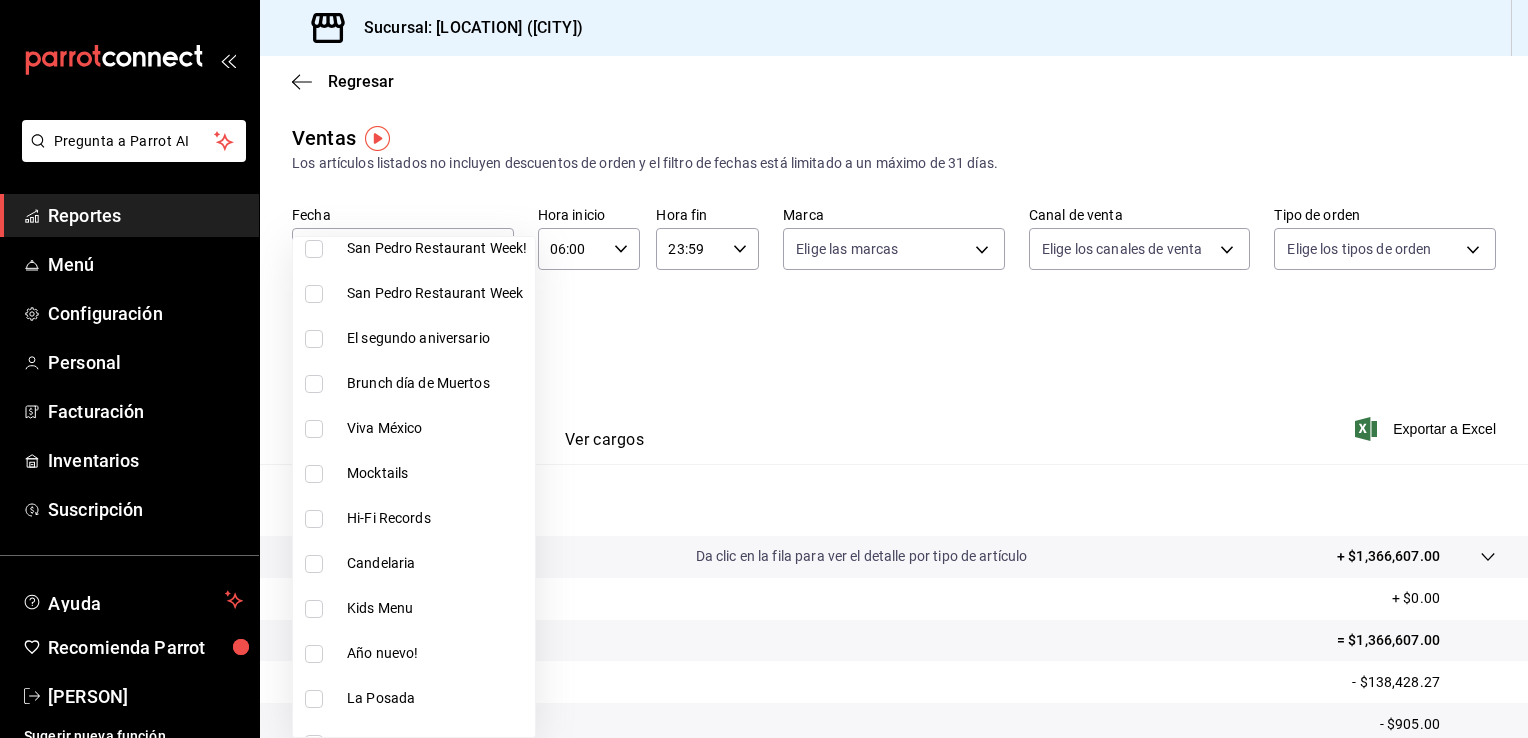 scroll, scrollTop: 188, scrollLeft: 0, axis: vertical 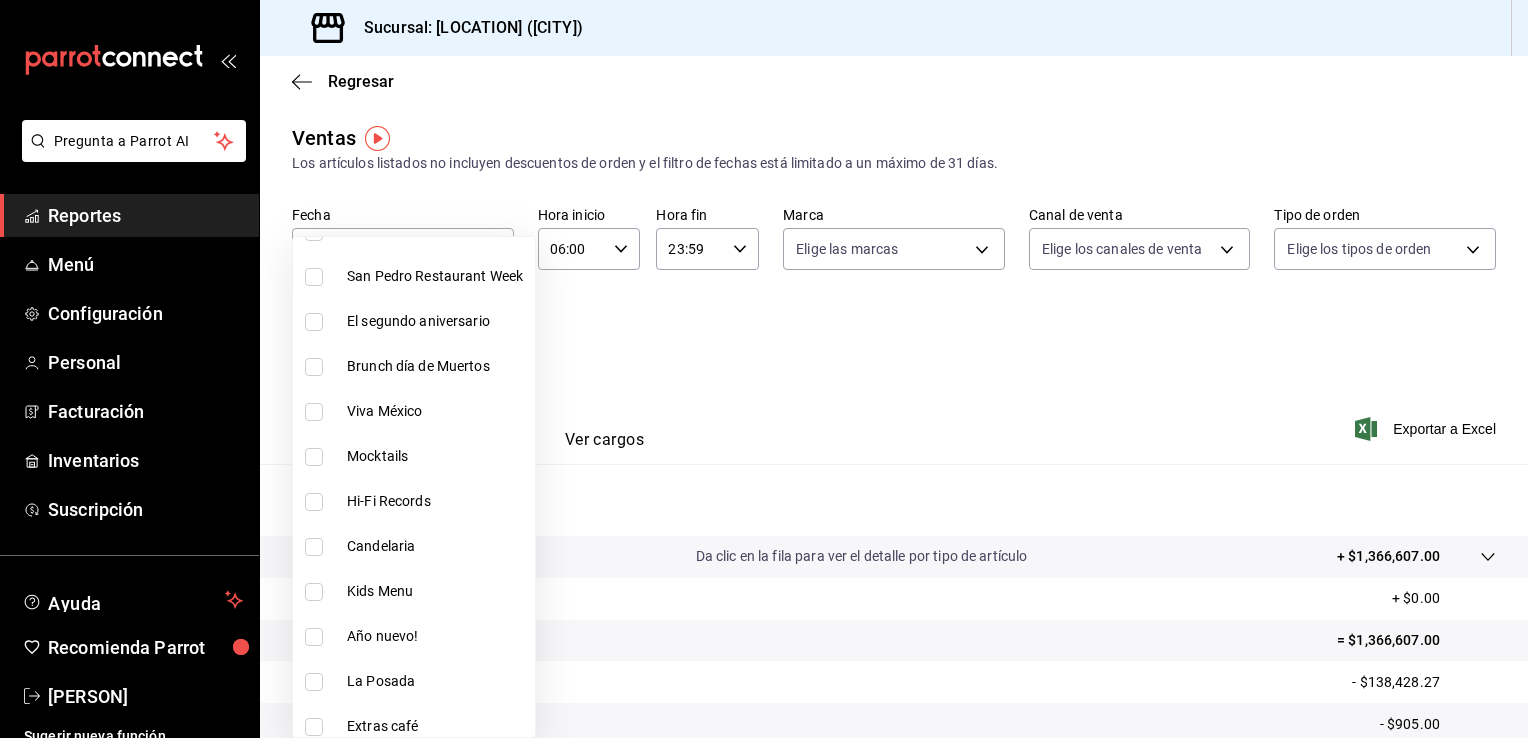 click on "Hi-Fi Records" at bounding box center [437, 501] 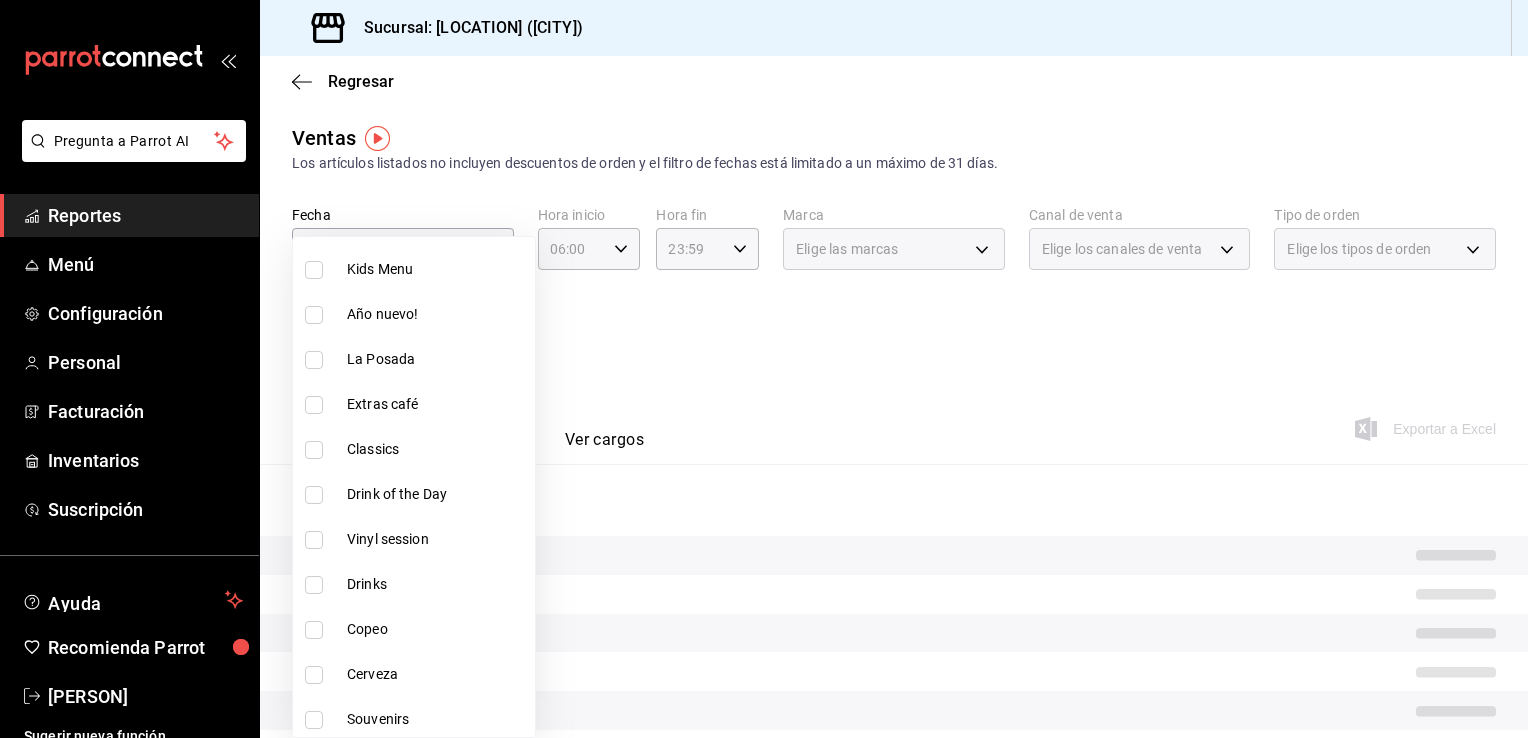 scroll, scrollTop: 530, scrollLeft: 0, axis: vertical 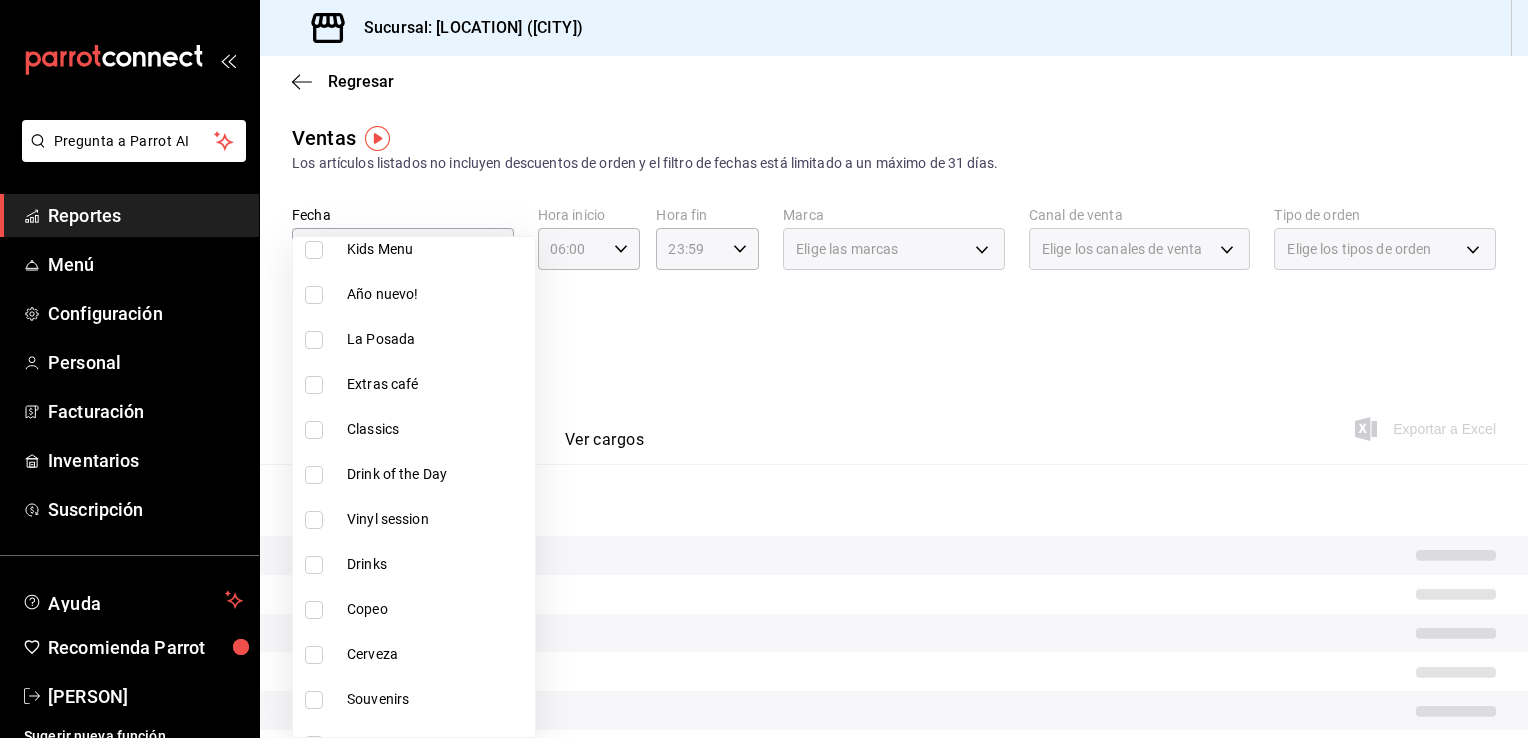 click on "Classics" at bounding box center (437, 429) 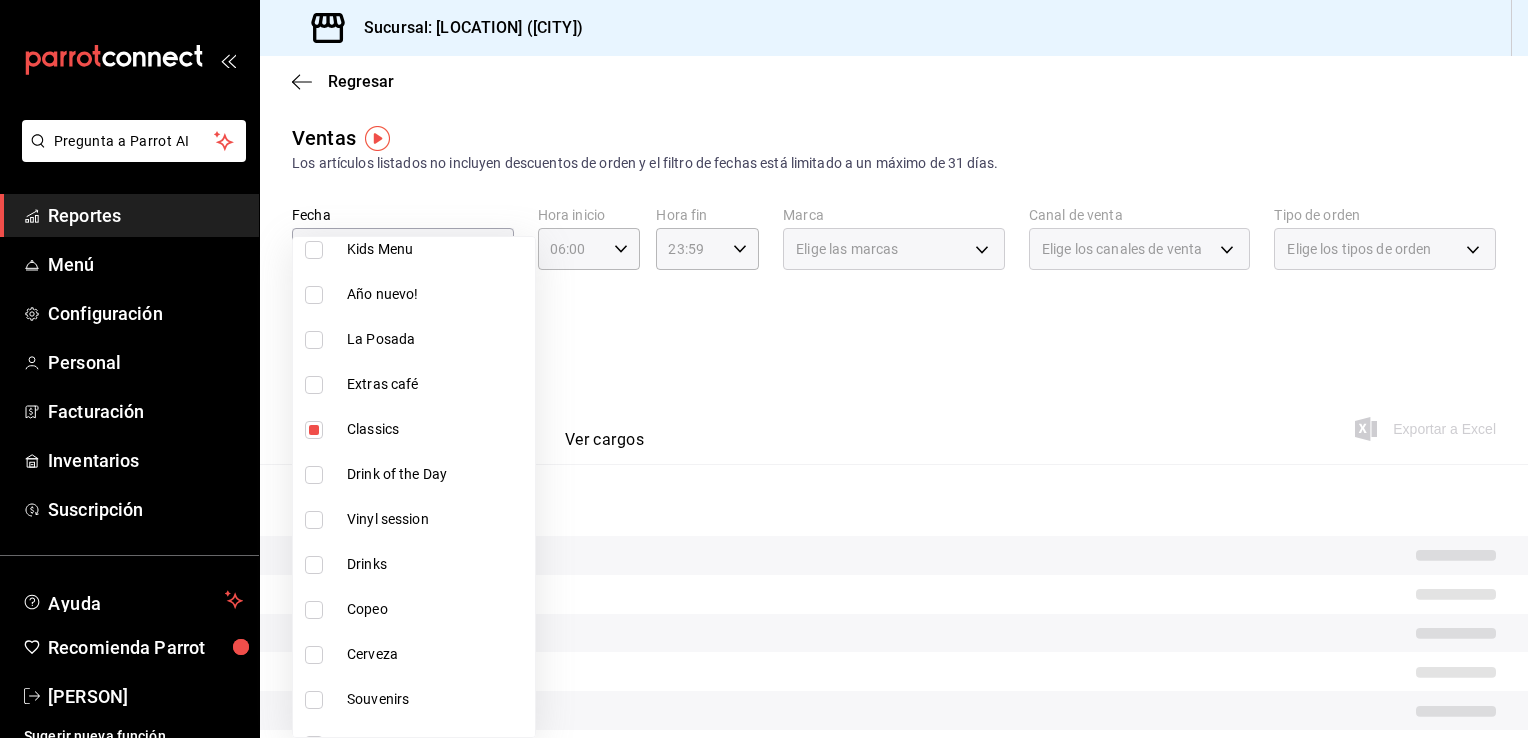 click on "Drink of the Day" at bounding box center (414, 474) 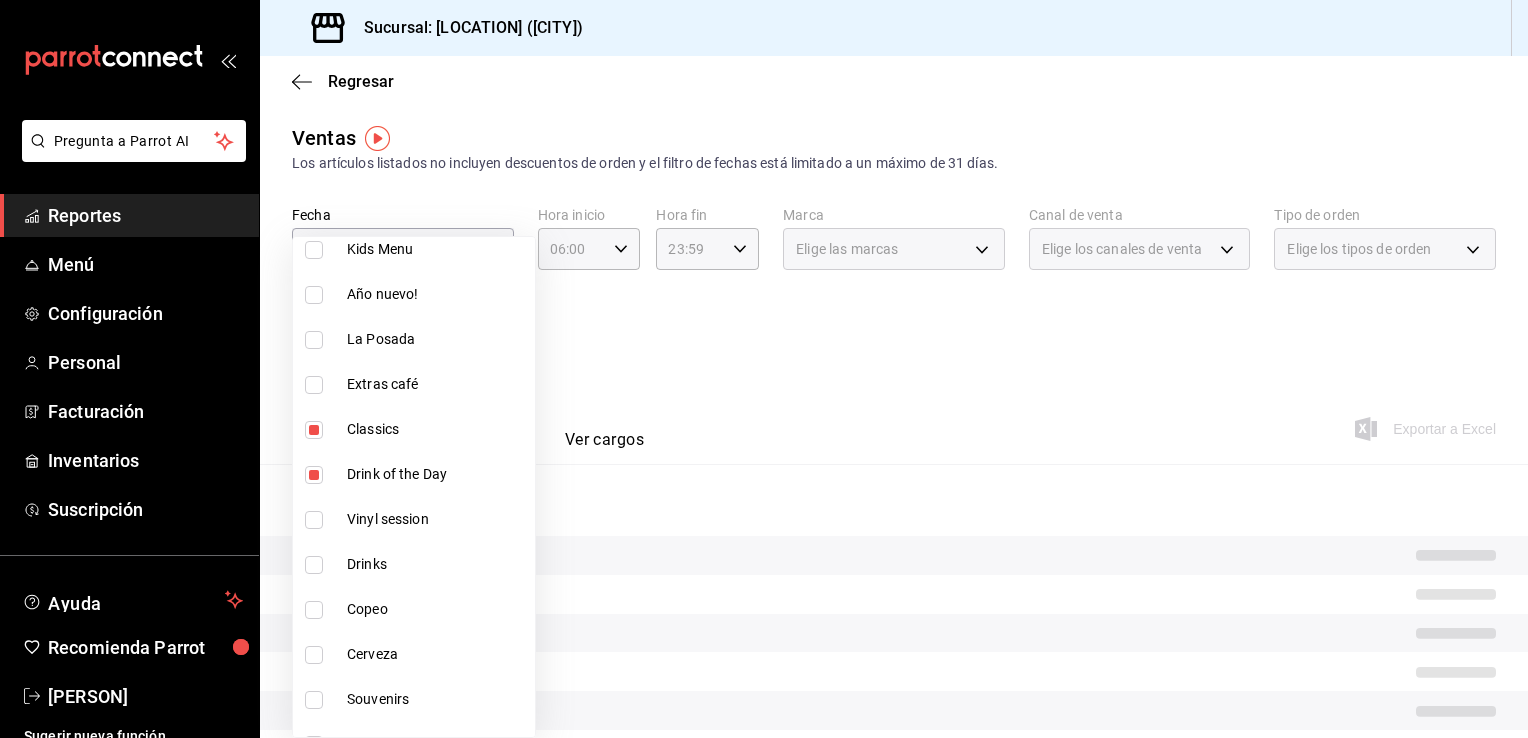 click on "Vinyl session" at bounding box center [414, 519] 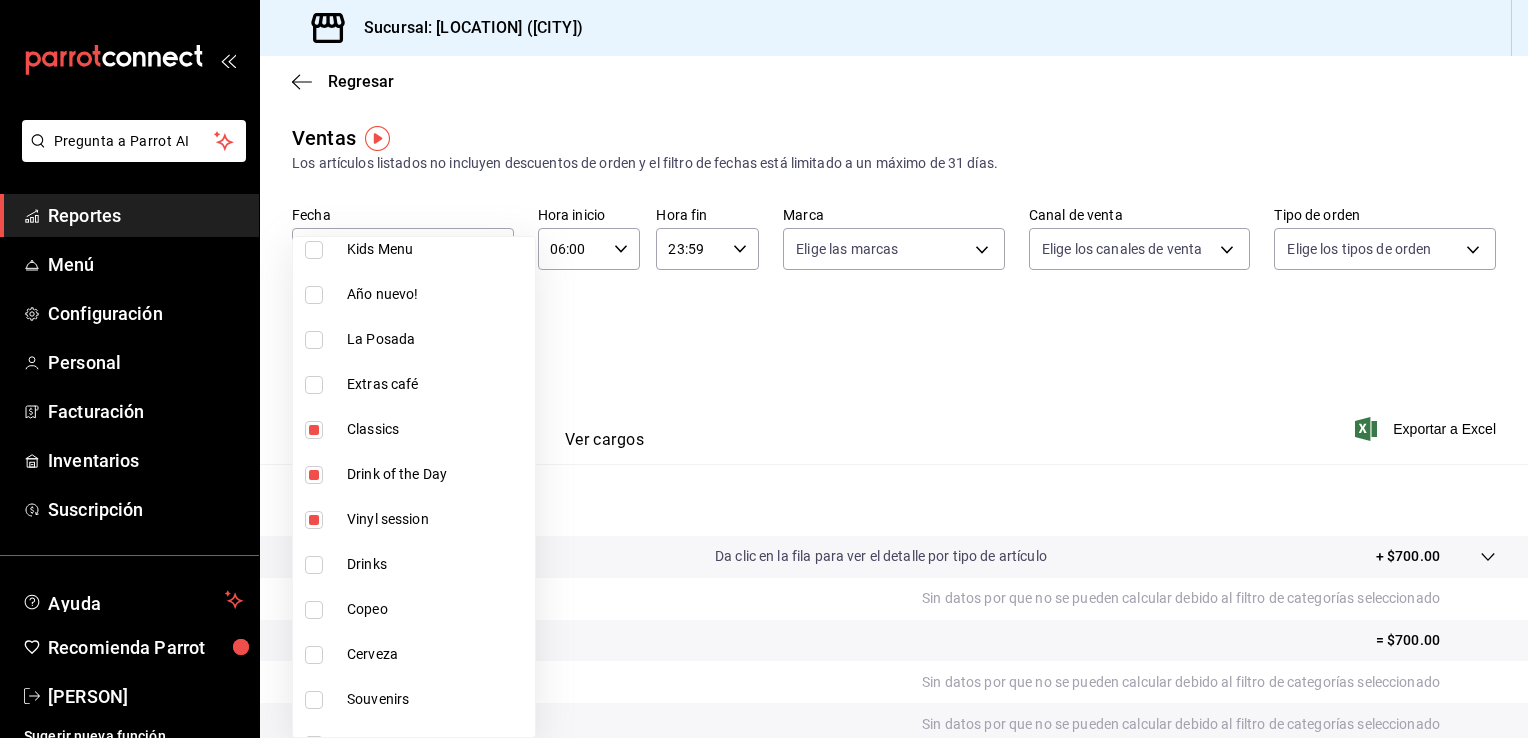 click on "Drinks" at bounding box center [437, 564] 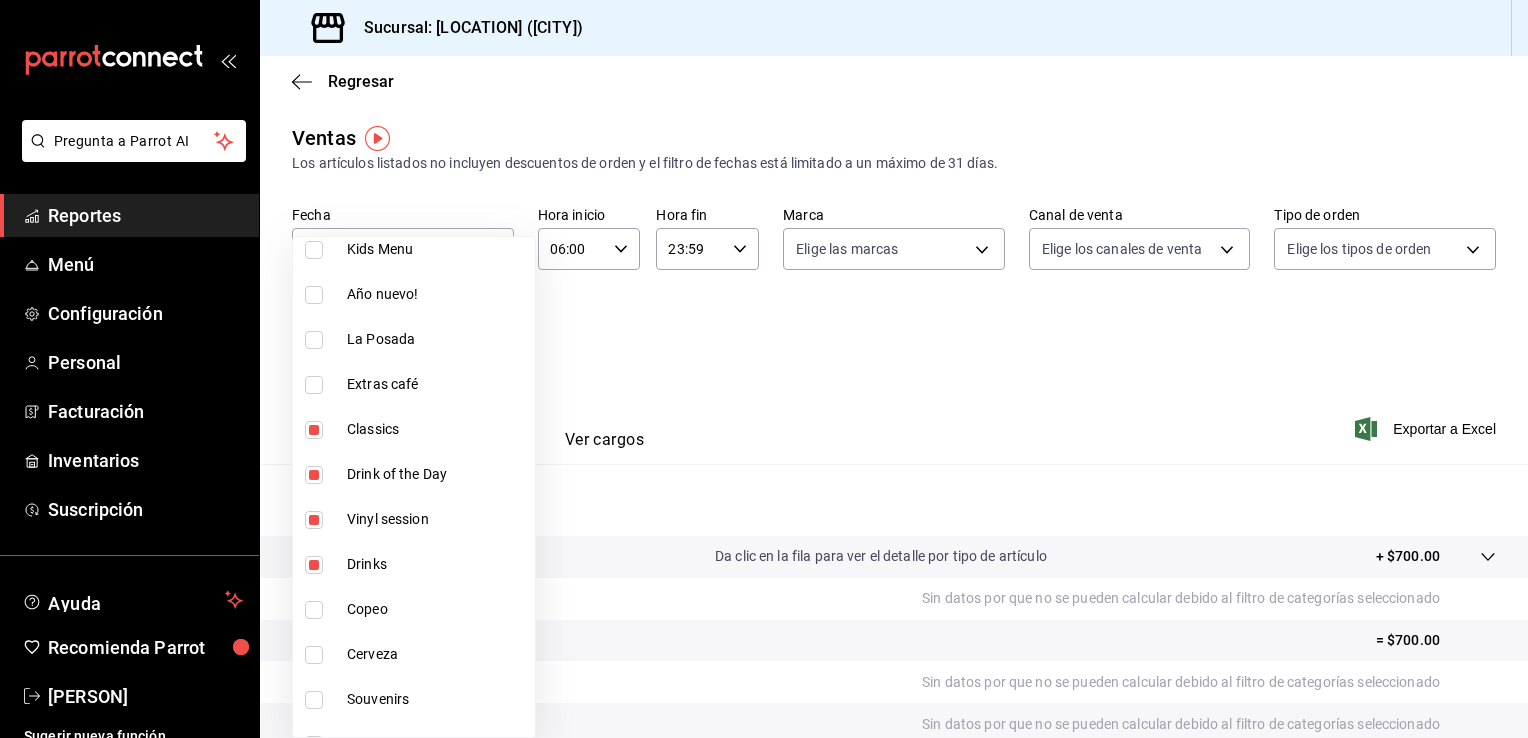 type on "22b0c11c-13bb-4158-9a1b-0f4bf8978f23,e65adfe3-6edf-49da-9ff2-4a5c2b9037c7,6c266711-1b73-45f9-ab17-8bbb73223f02,954215a4-4946-4ddf-9001-e08a64c11297,fc703365-8094-4384-888e-b096d74d151a" 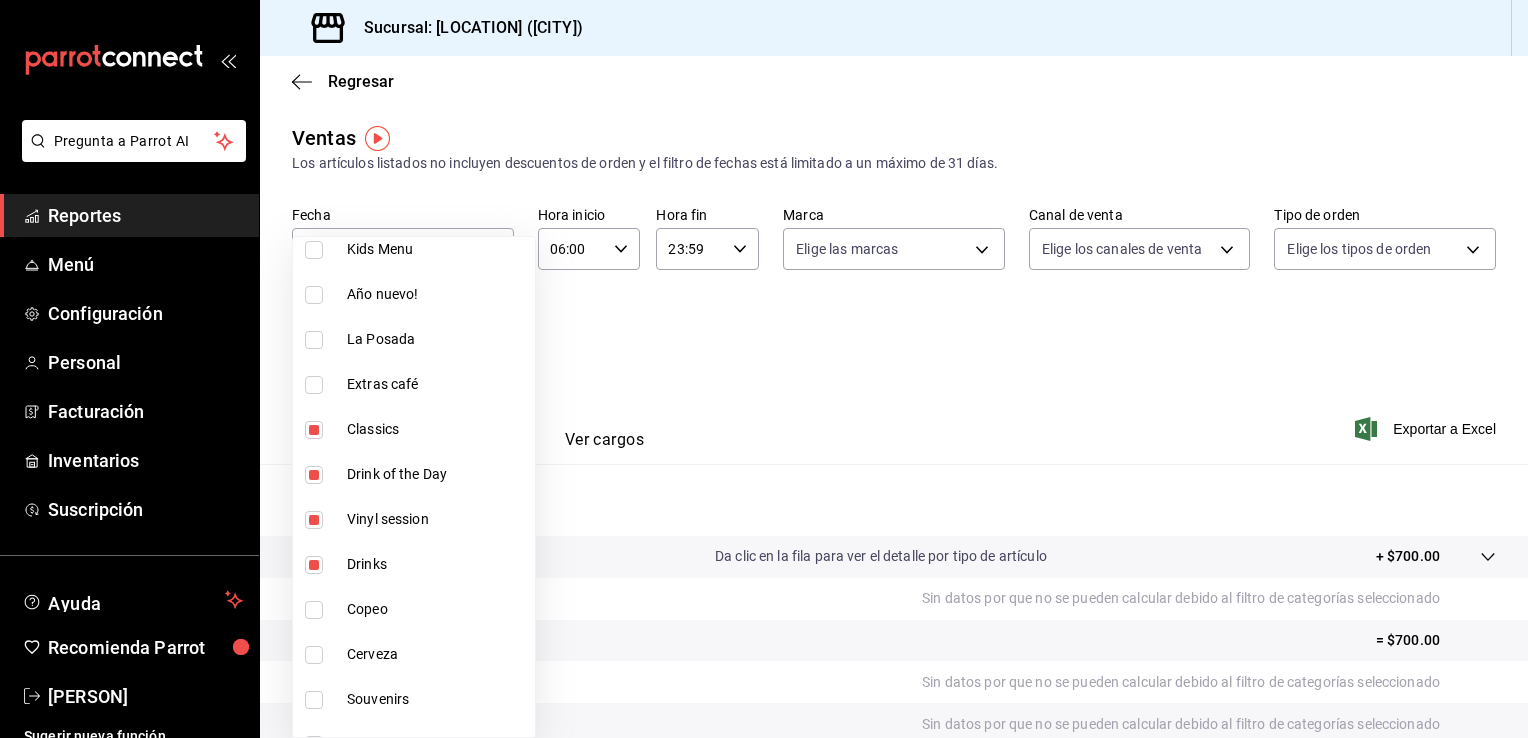 checkbox on "true" 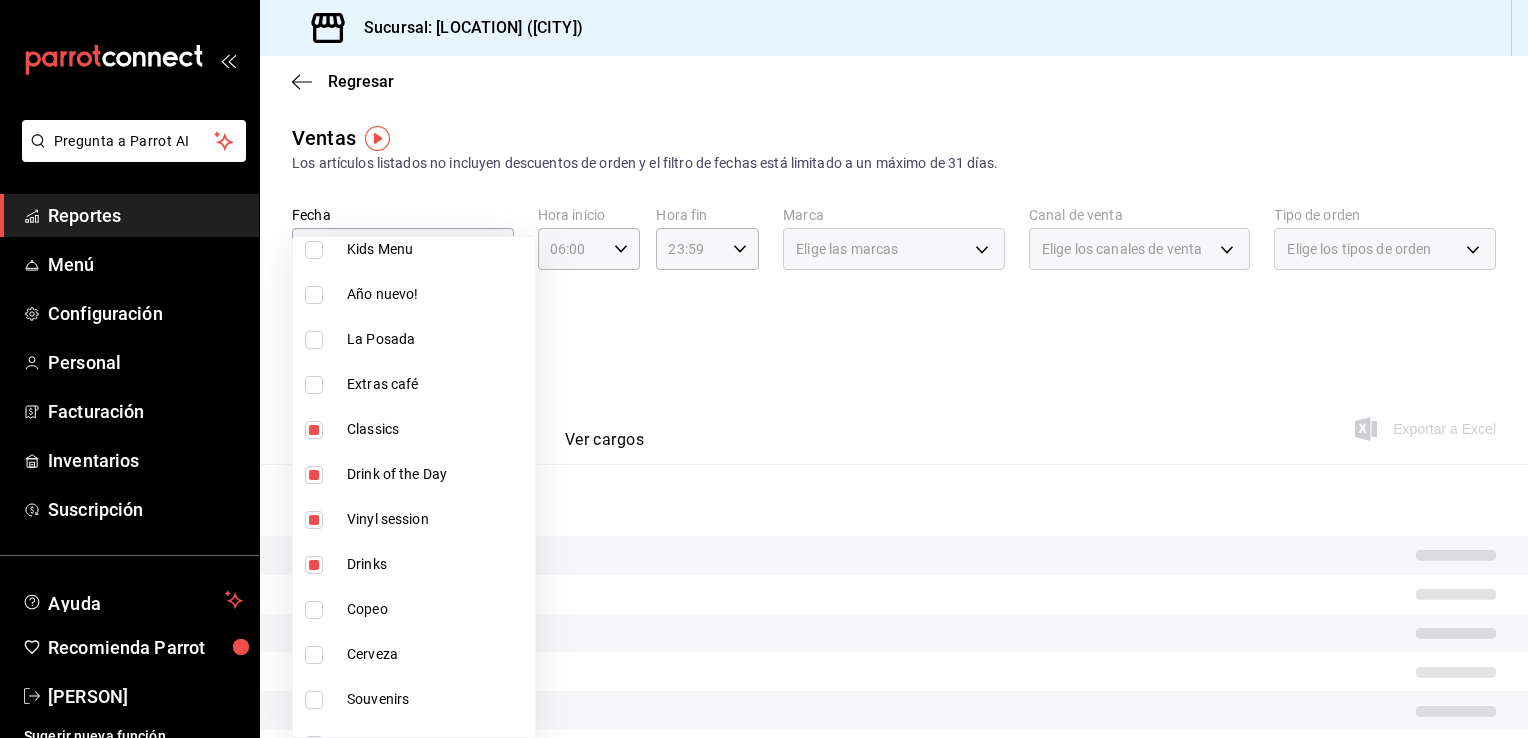 click on "Copeo" at bounding box center [437, 609] 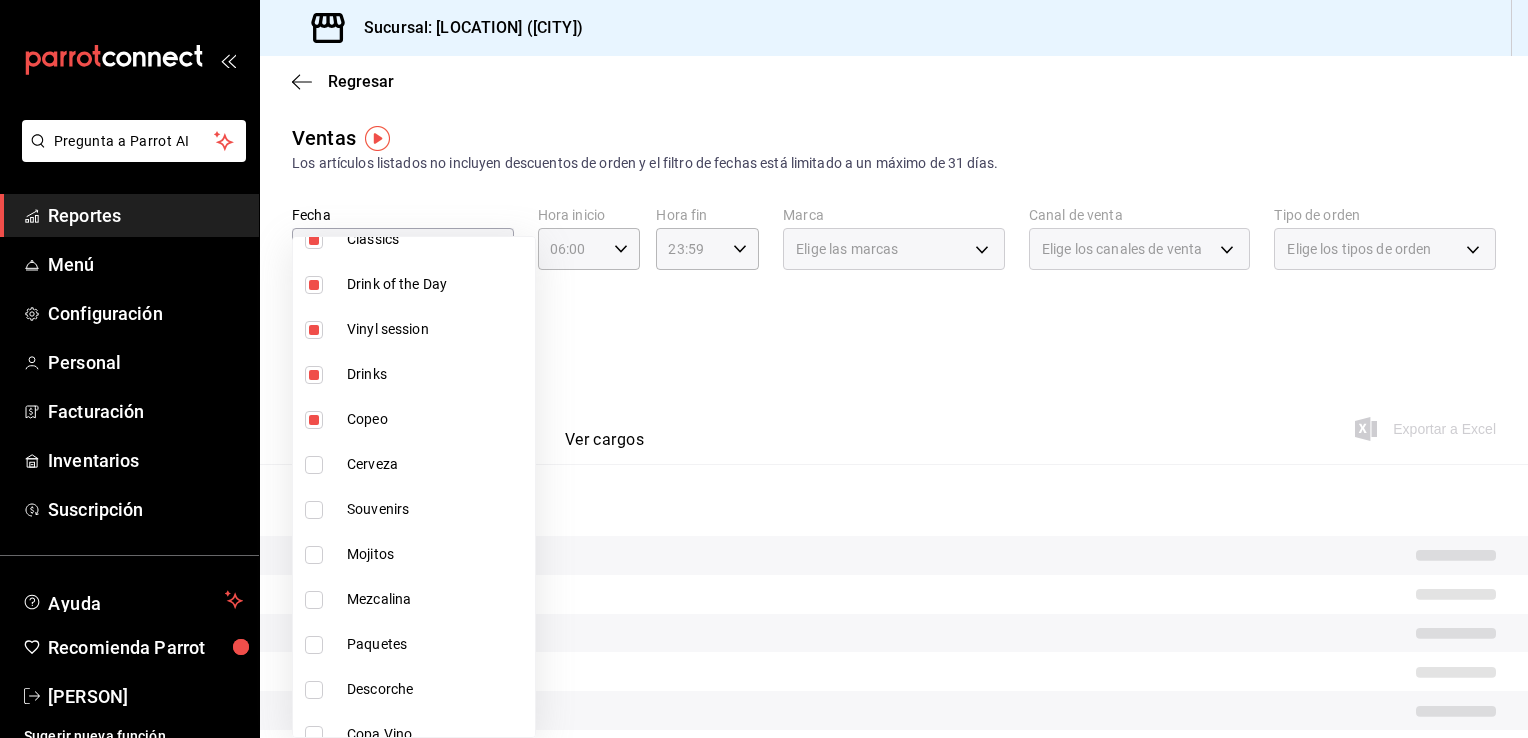 scroll, scrollTop: 720, scrollLeft: 0, axis: vertical 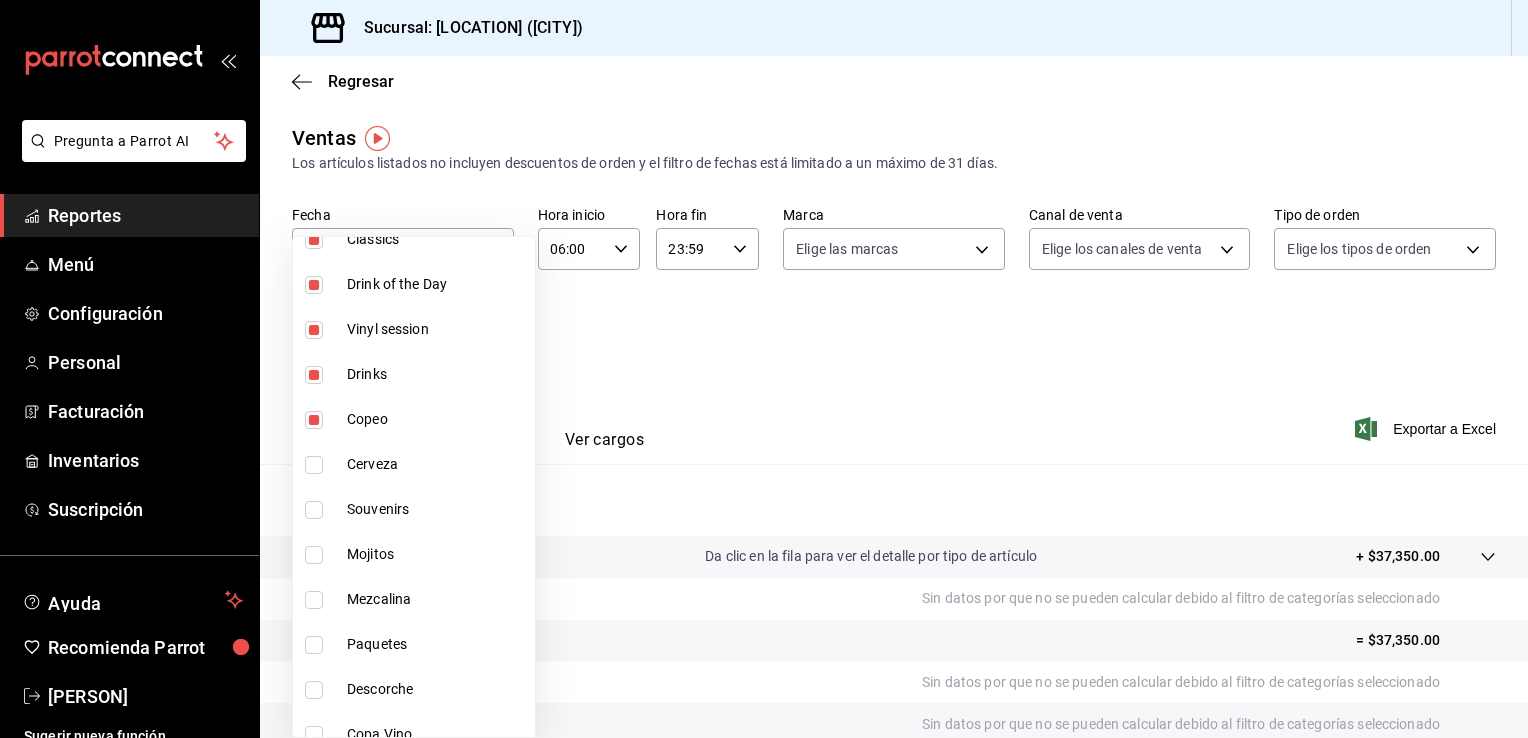 click on "Mezcalina" at bounding box center (414, 599) 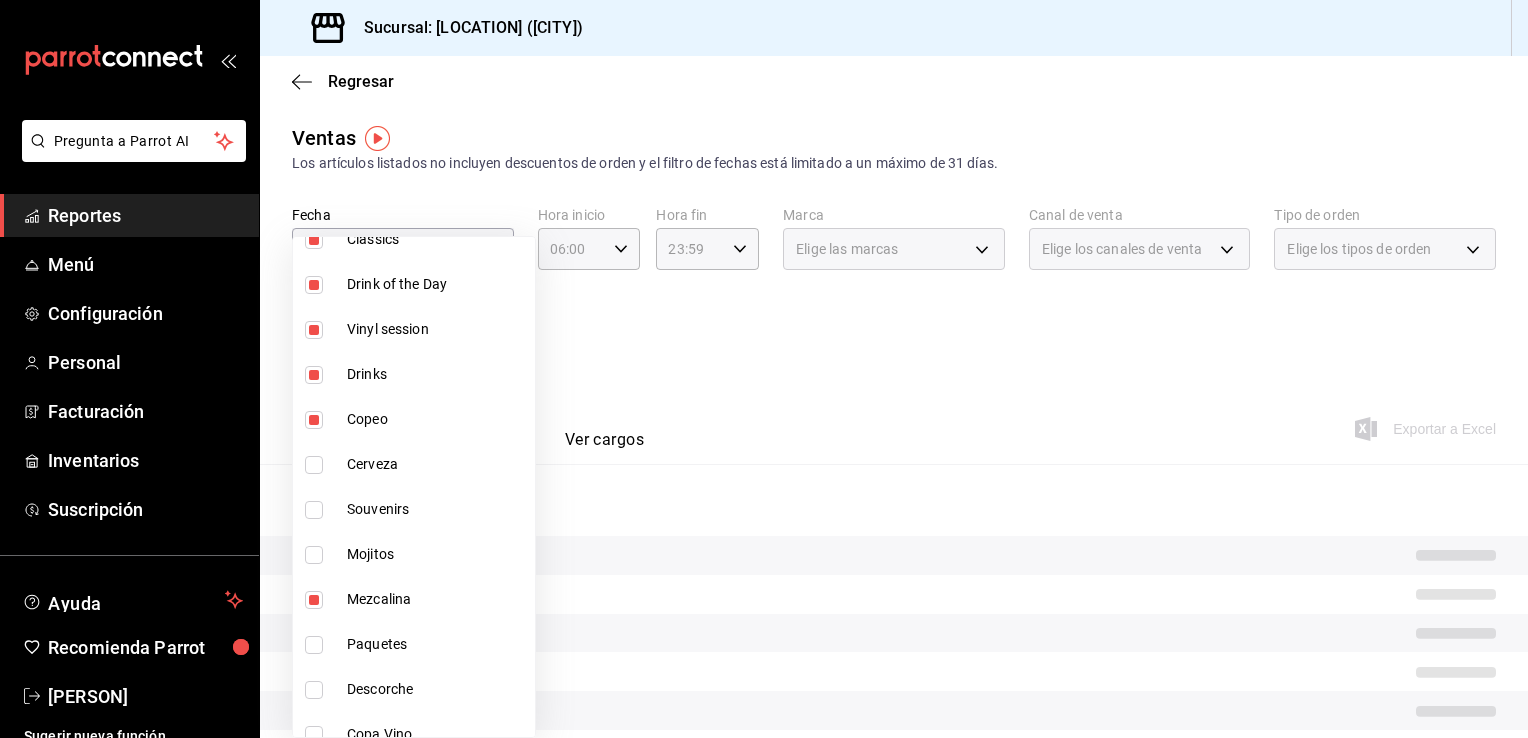 click on "Mojitos" at bounding box center [437, 554] 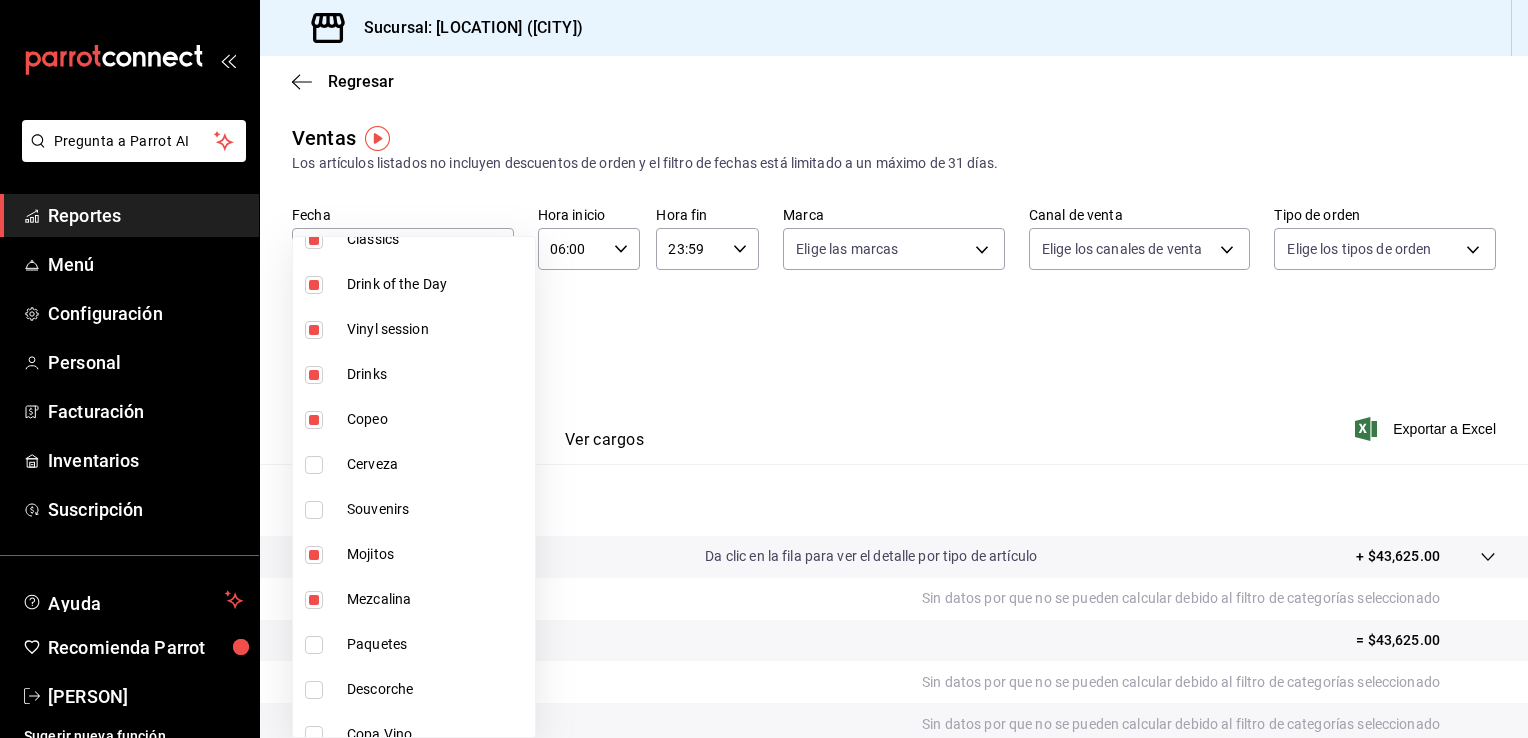 click on "Cerveza" at bounding box center [437, 464] 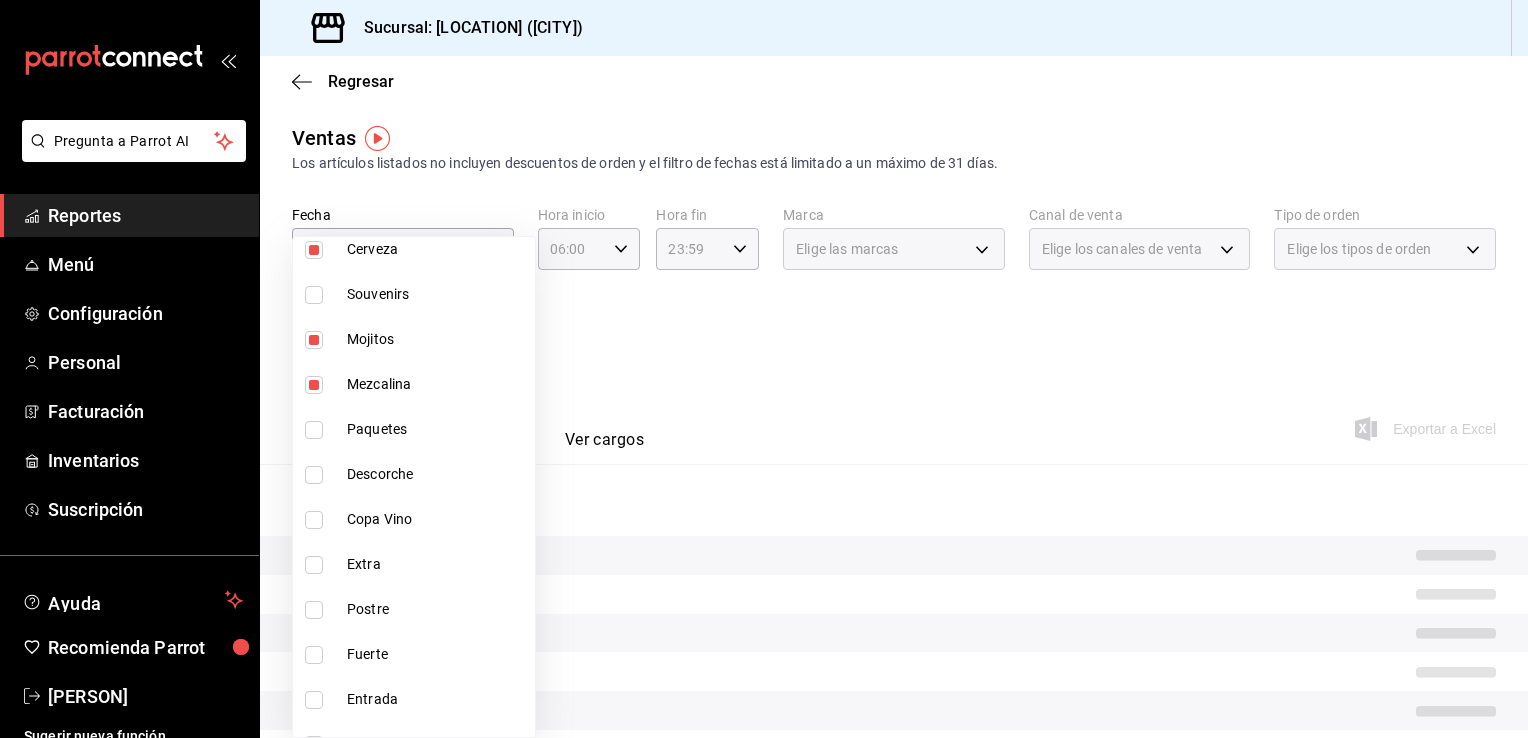 scroll, scrollTop: 936, scrollLeft: 0, axis: vertical 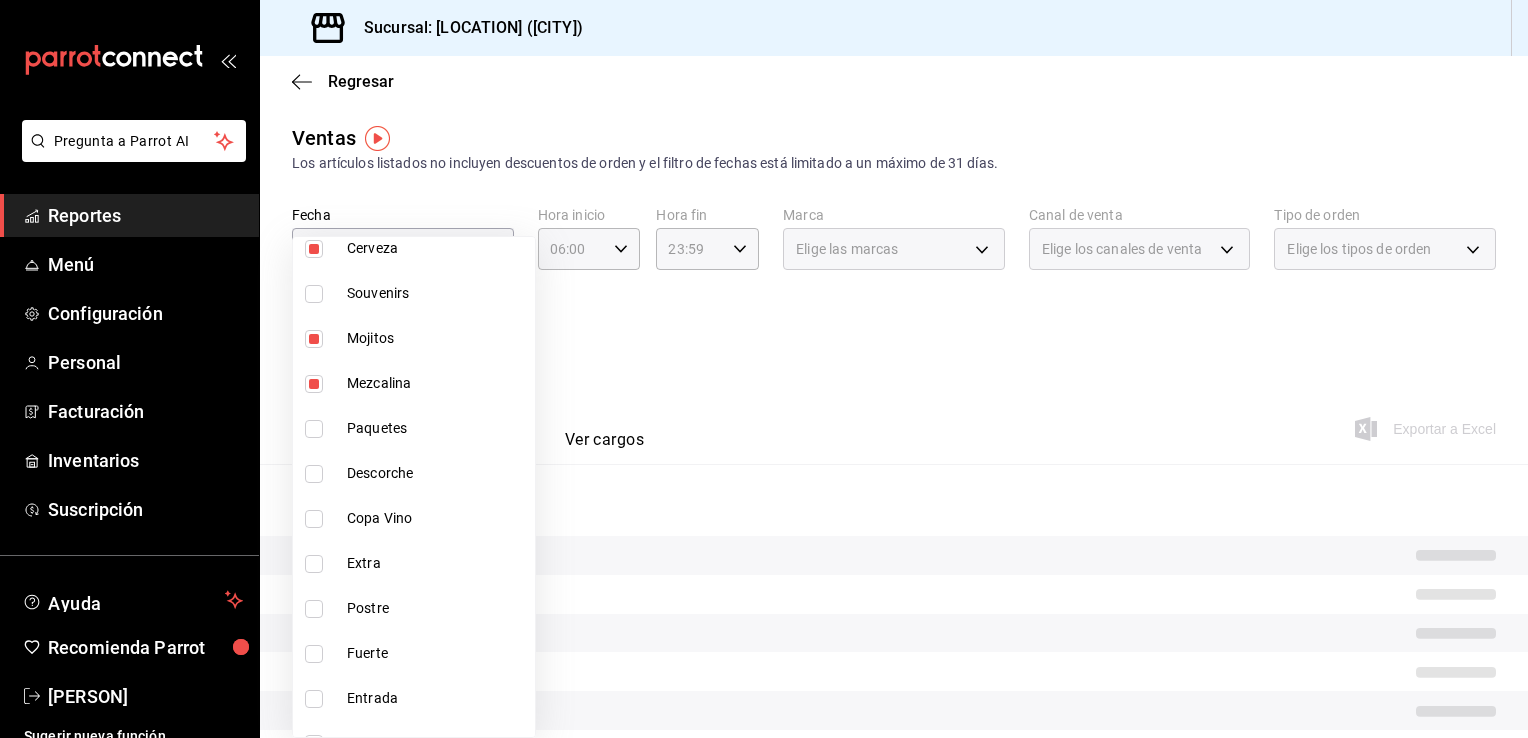 click on "Copa Vino" at bounding box center [414, 518] 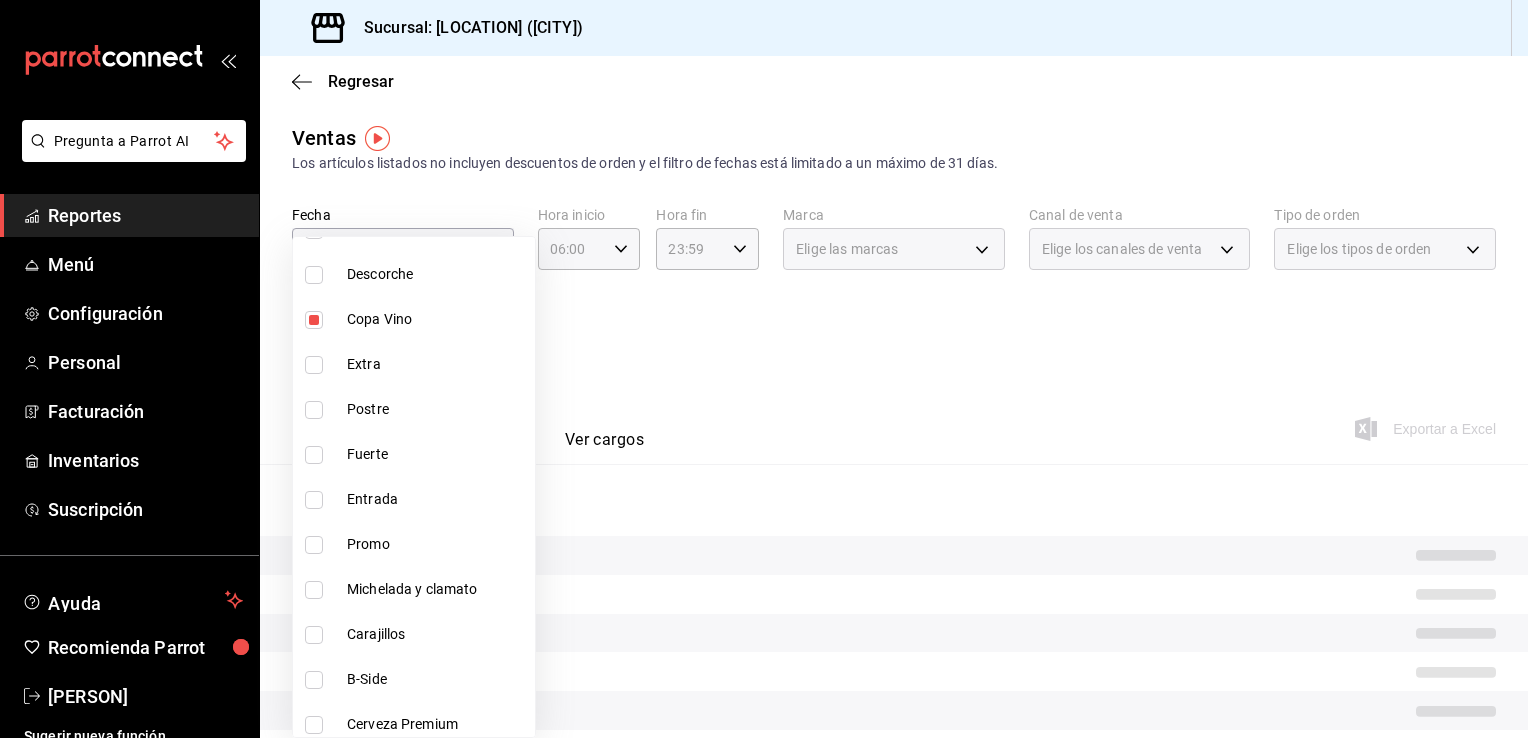 scroll, scrollTop: 1136, scrollLeft: 0, axis: vertical 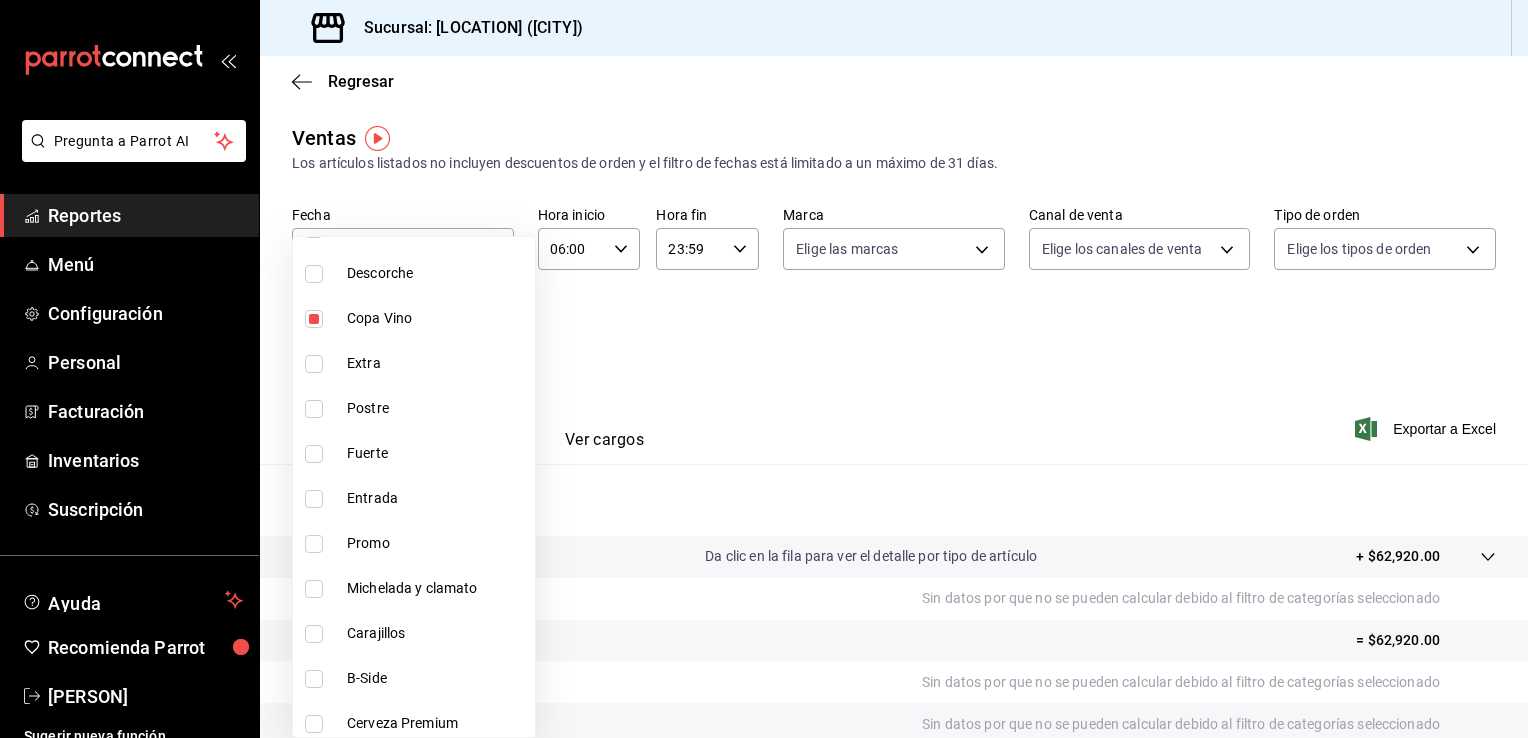 click on "Carajillos" at bounding box center (437, 633) 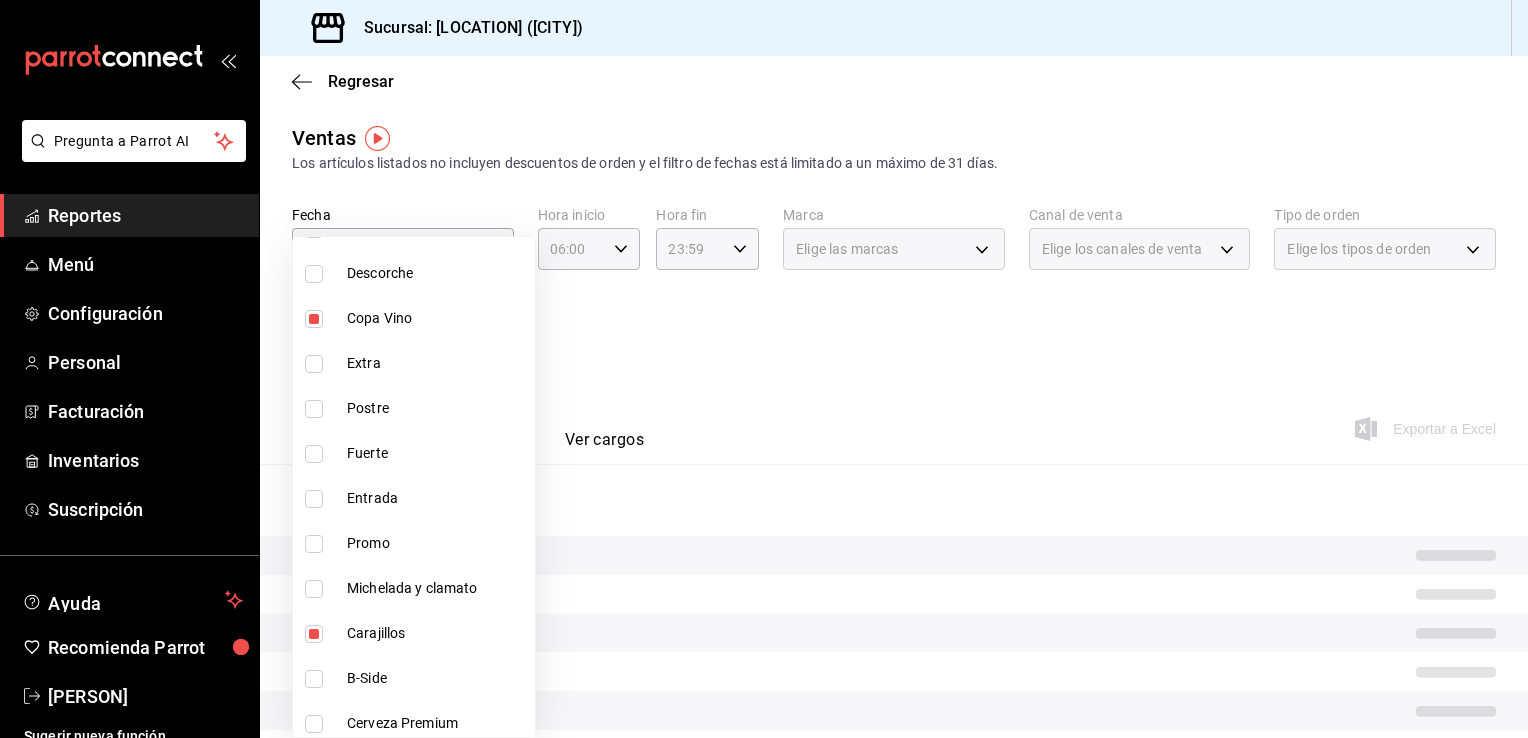 click on "B-Side" at bounding box center (437, 678) 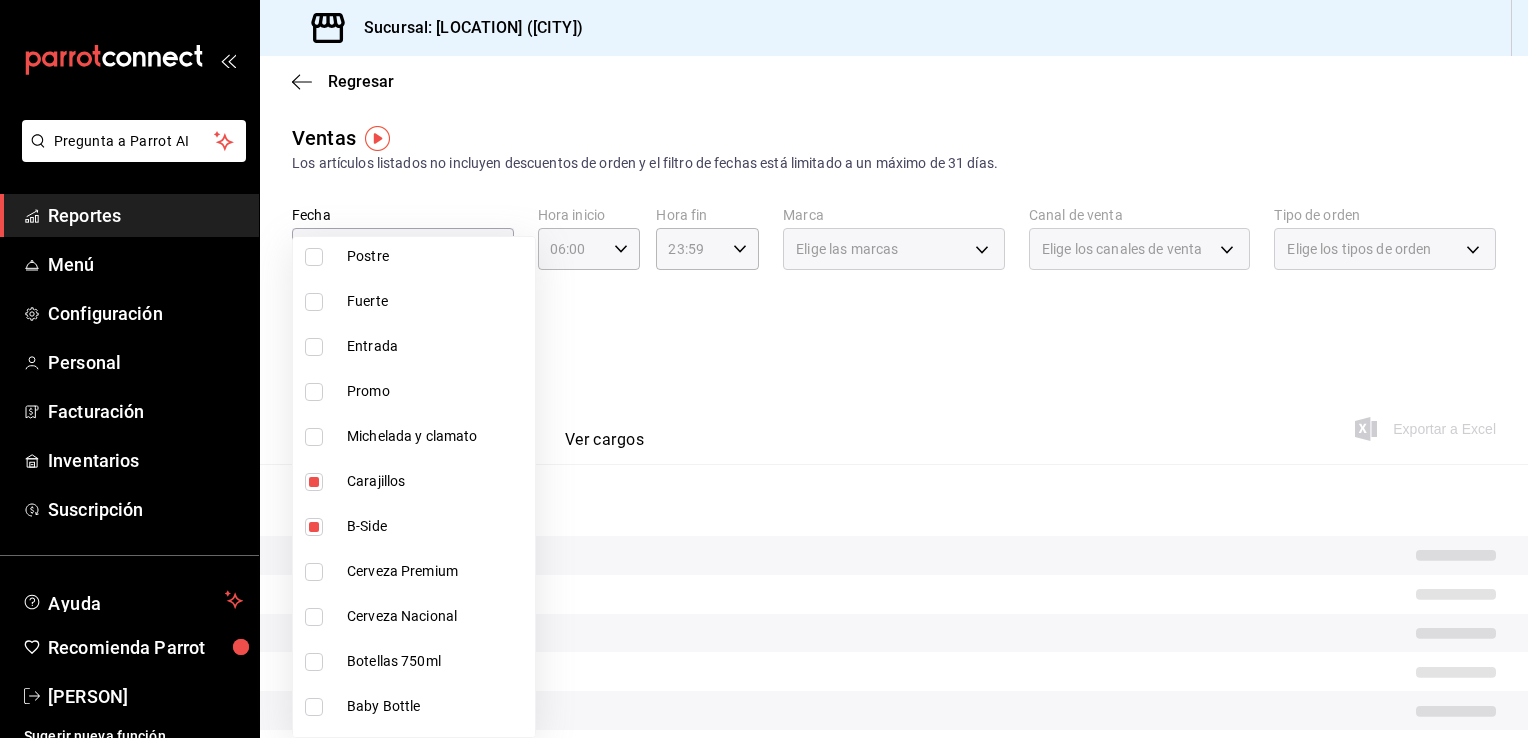 scroll, scrollTop: 1290, scrollLeft: 0, axis: vertical 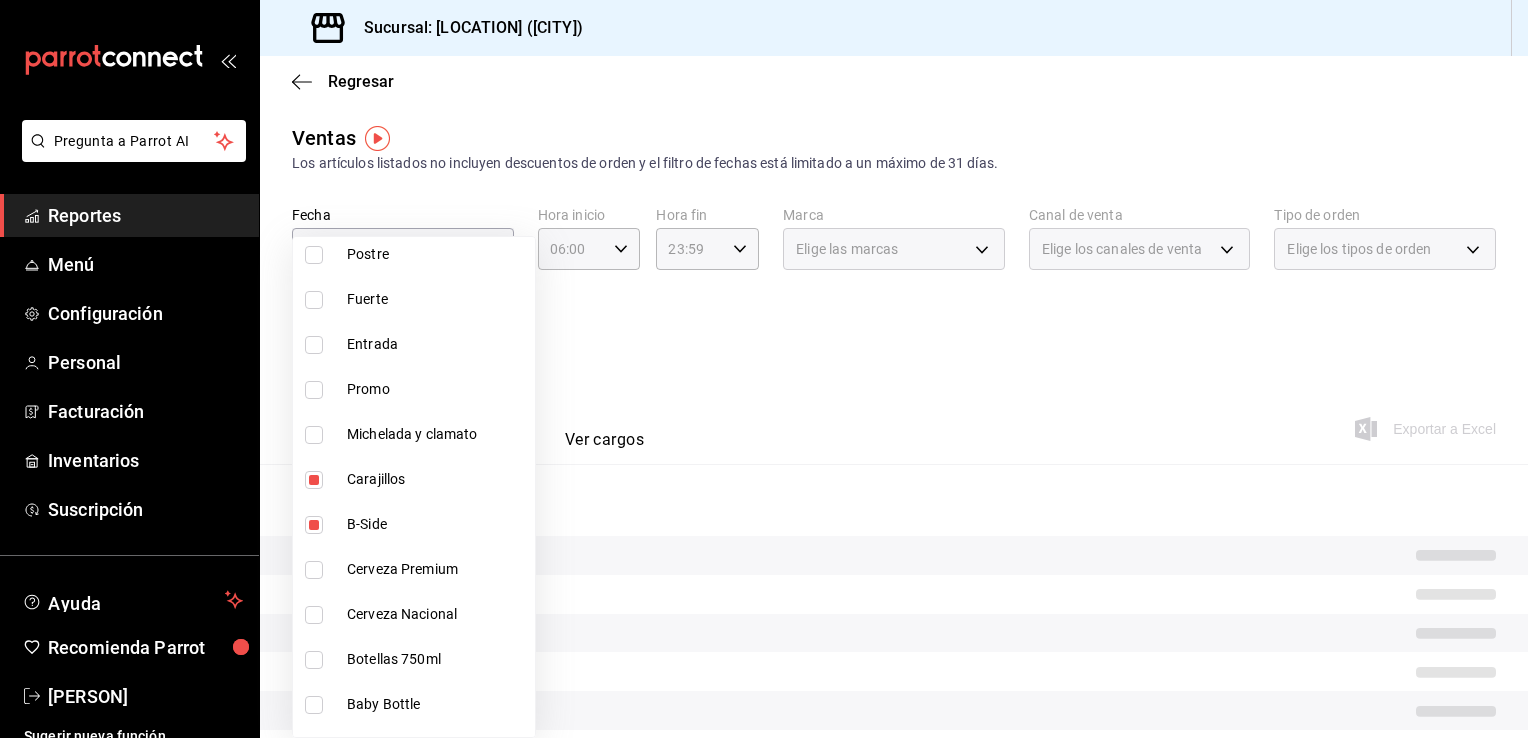 click on "Botellas 750ml" at bounding box center (437, 659) 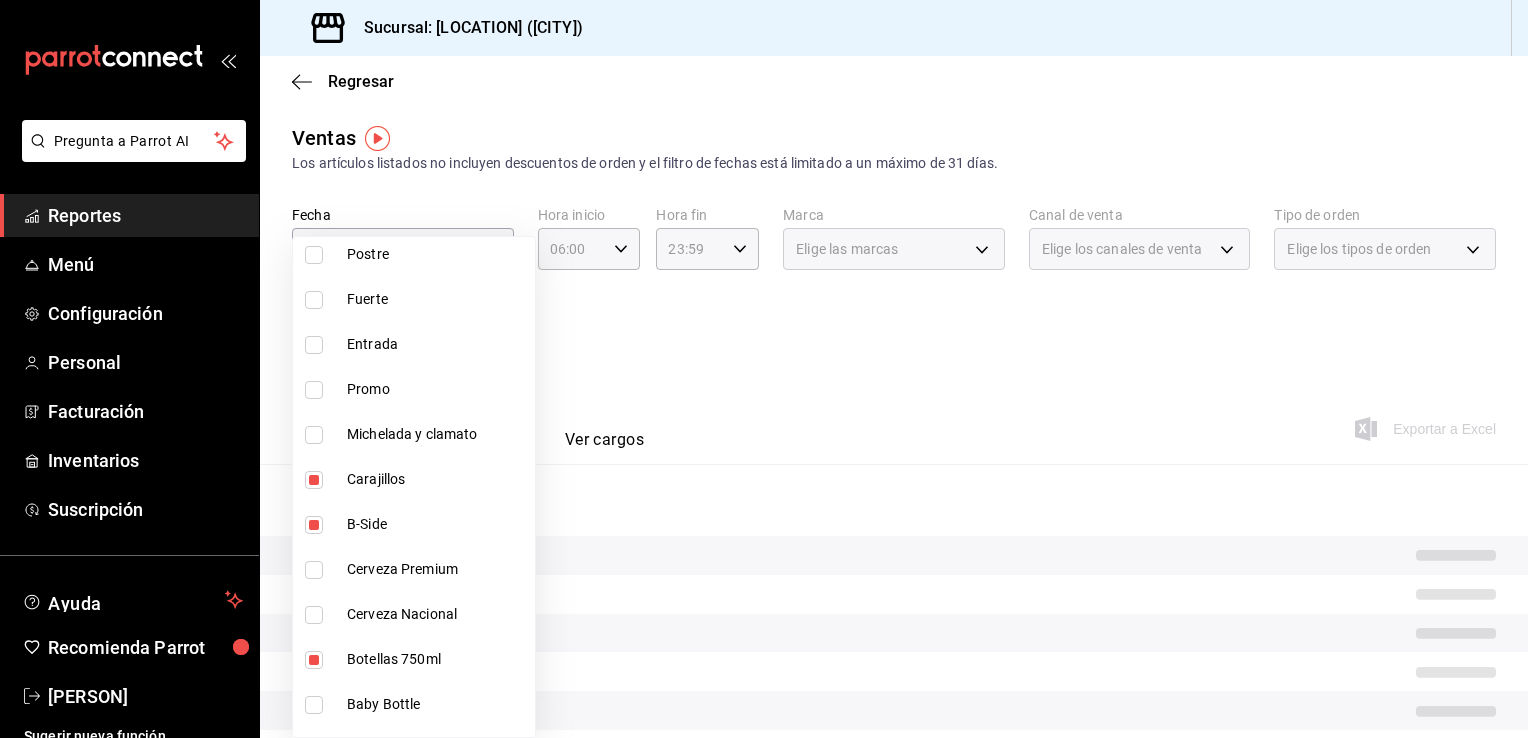 click on "Cerveza Nacional" at bounding box center [437, 614] 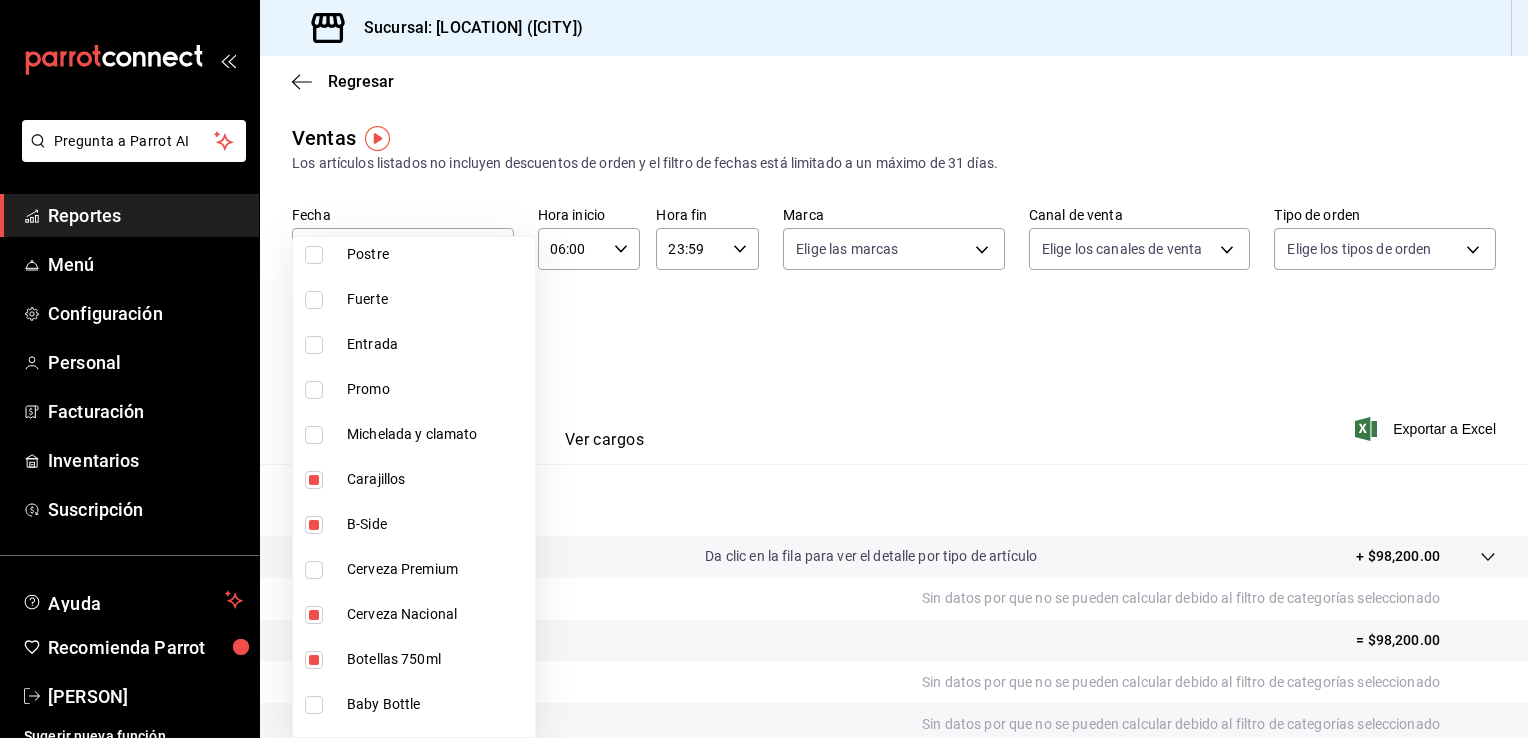 click on "Cerveza Premium" at bounding box center [437, 569] 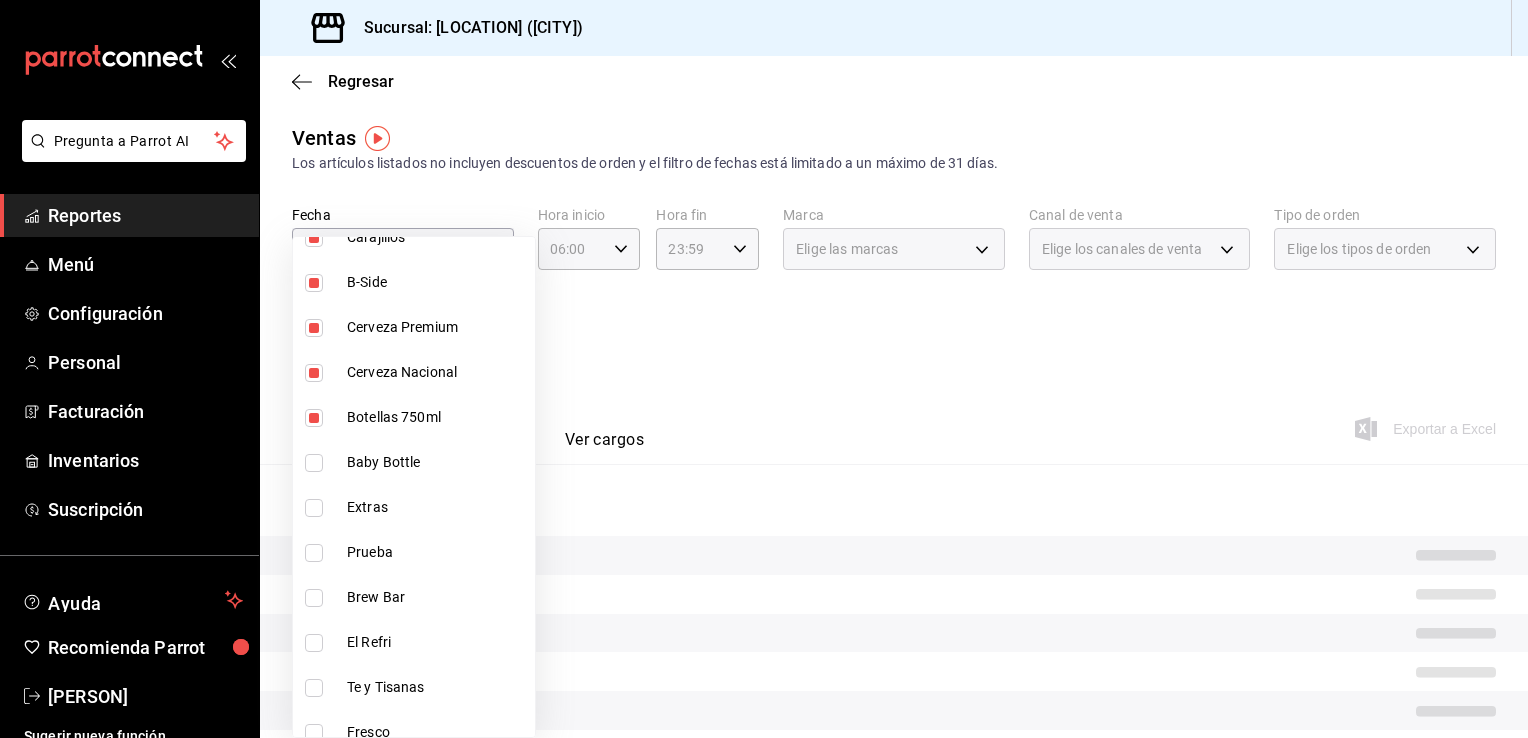scroll, scrollTop: 1532, scrollLeft: 0, axis: vertical 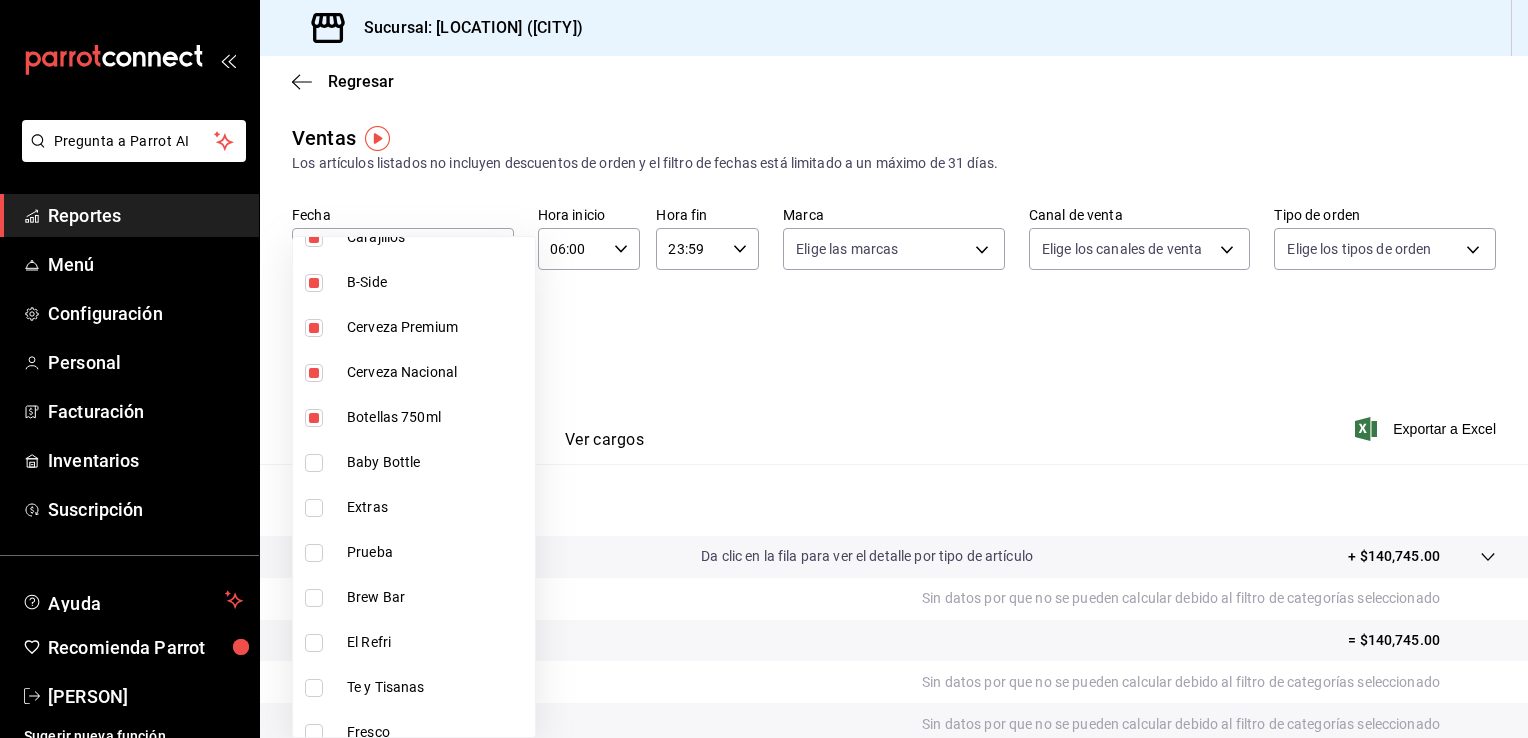 click on "Baby Bottle" at bounding box center (437, 462) 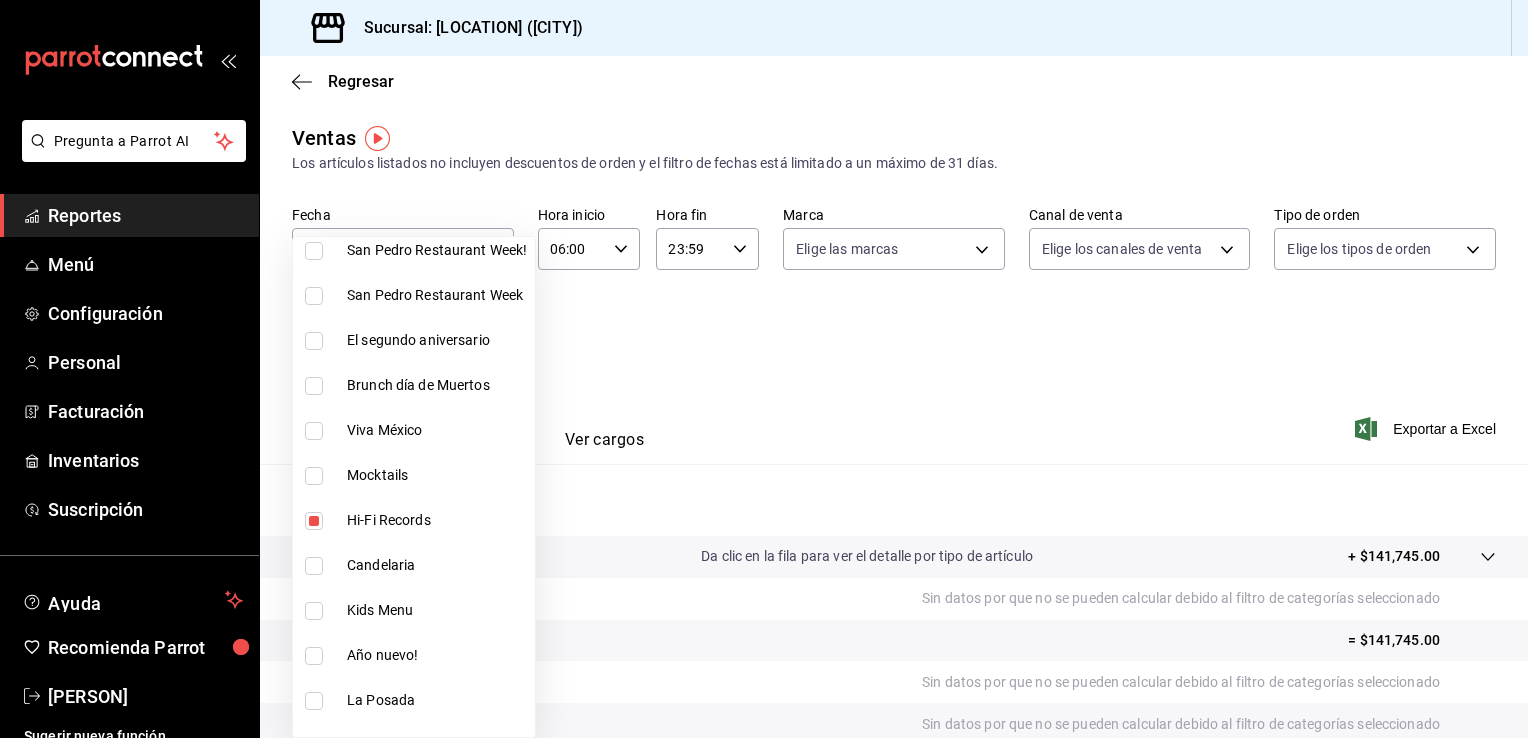 scroll, scrollTop: 0, scrollLeft: 0, axis: both 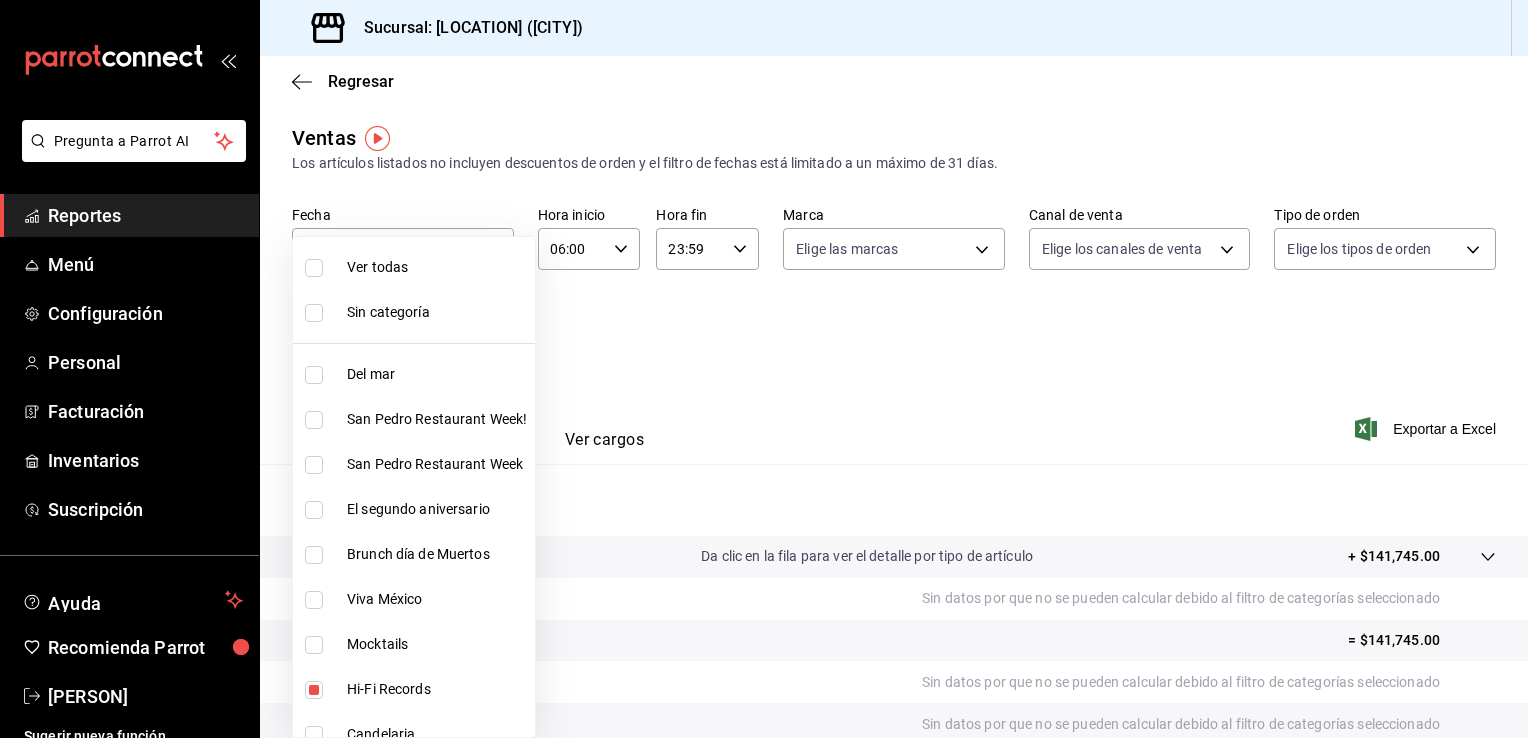 click at bounding box center [764, 369] 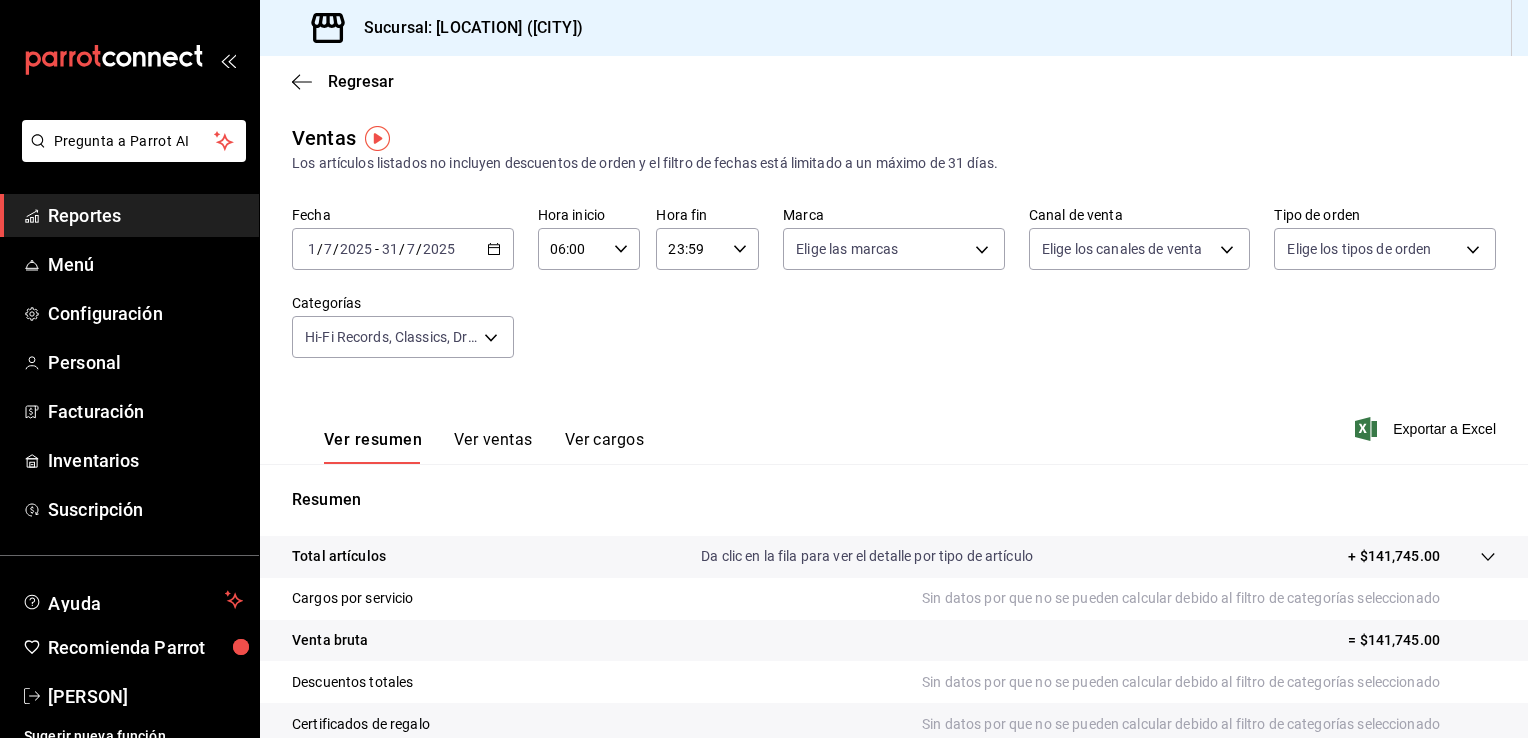 click on "Ver ventas" at bounding box center (493, 447) 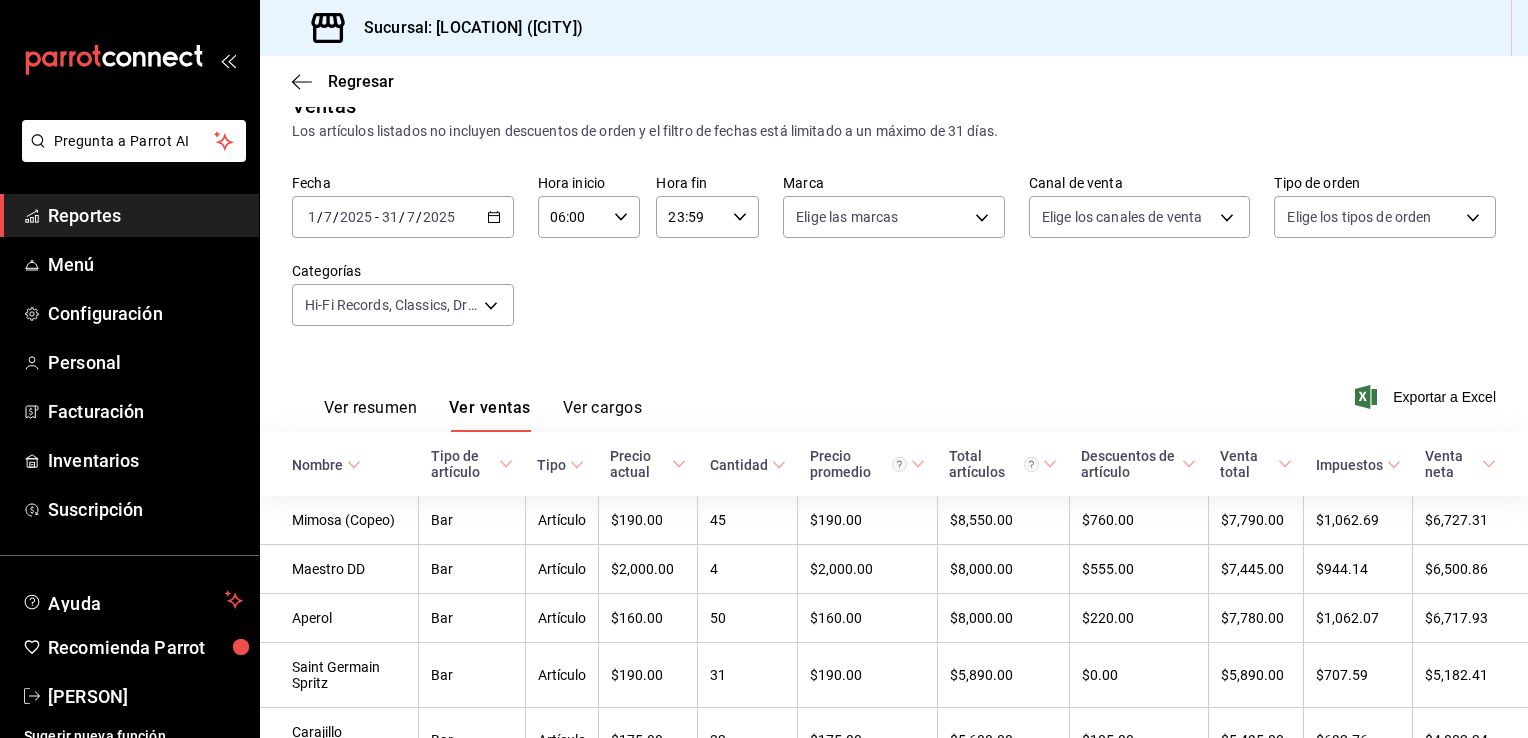 scroll, scrollTop: 0, scrollLeft: 0, axis: both 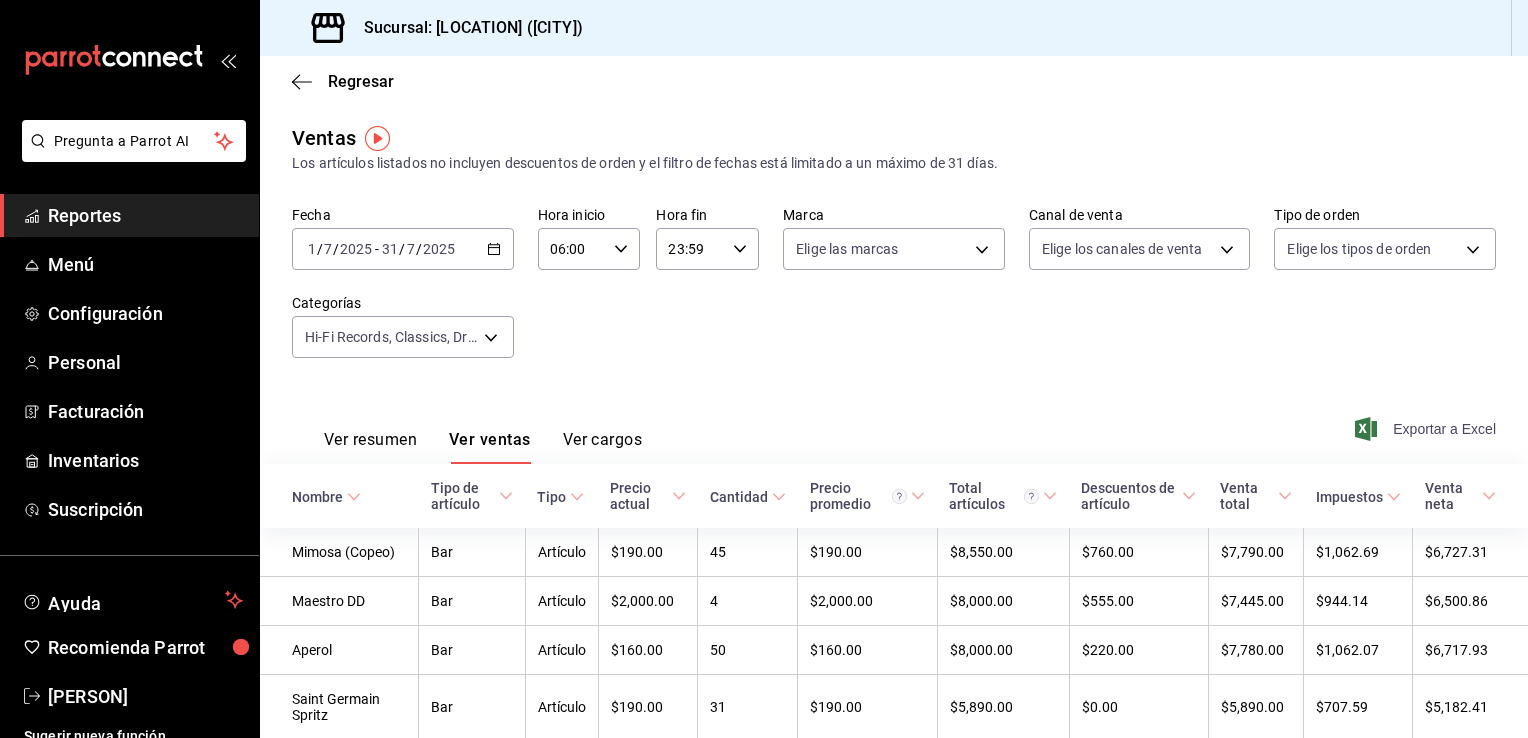 click on "Exportar a Excel" at bounding box center [1427, 429] 